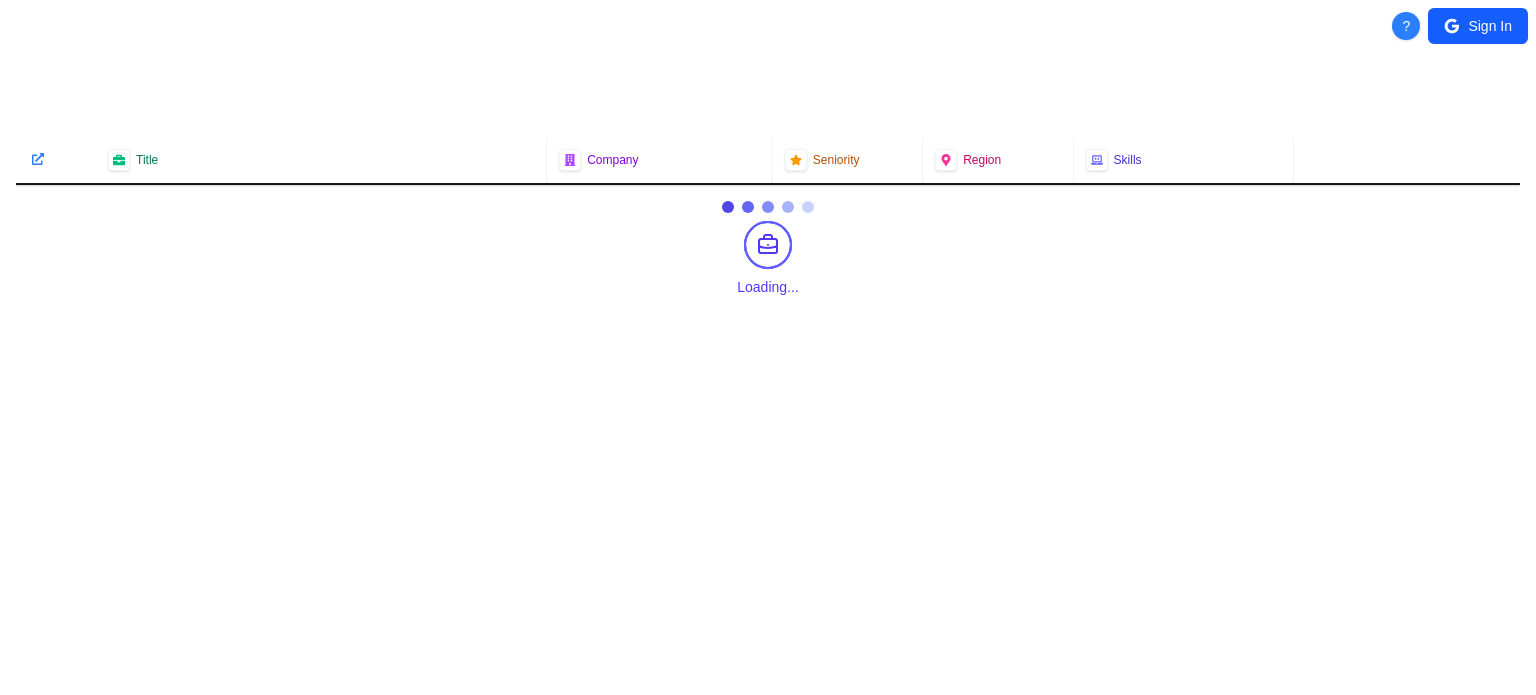 scroll, scrollTop: 0, scrollLeft: 0, axis: both 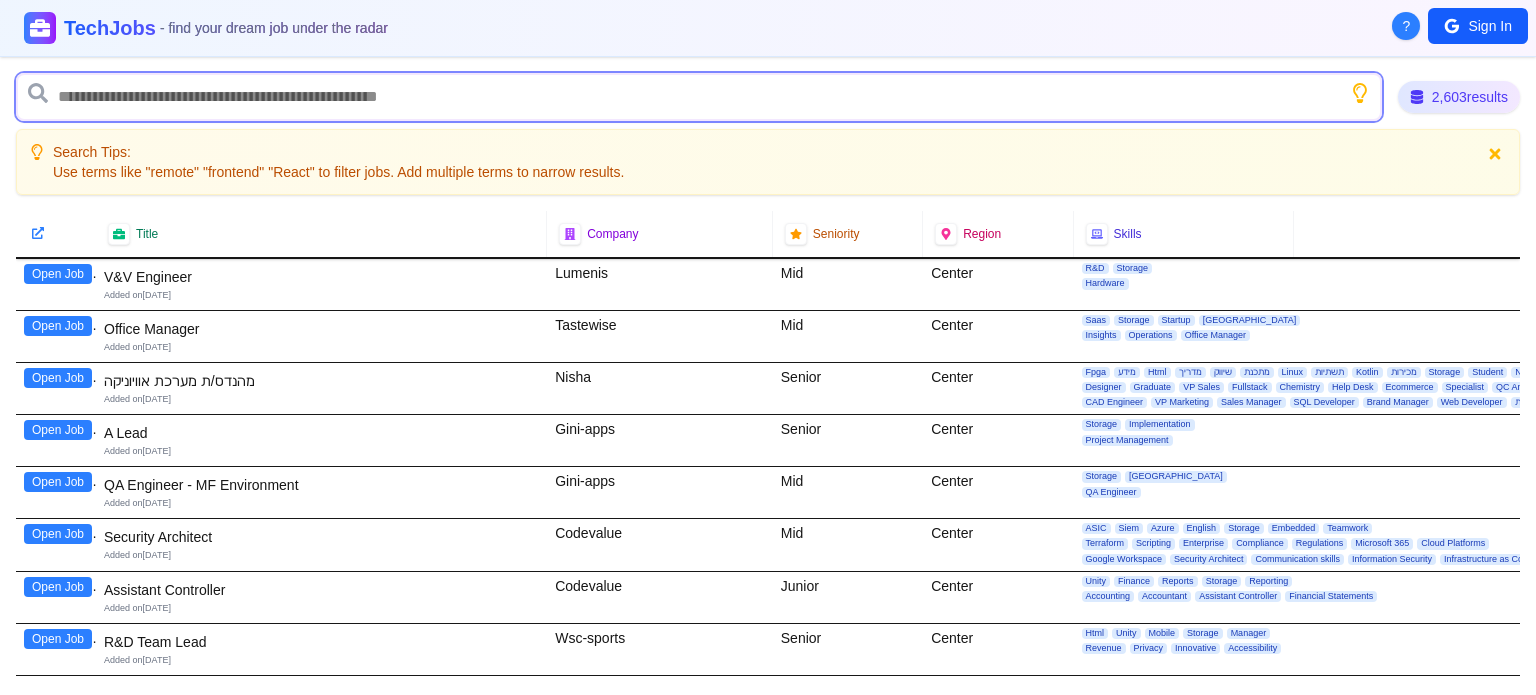 click at bounding box center [699, 97] 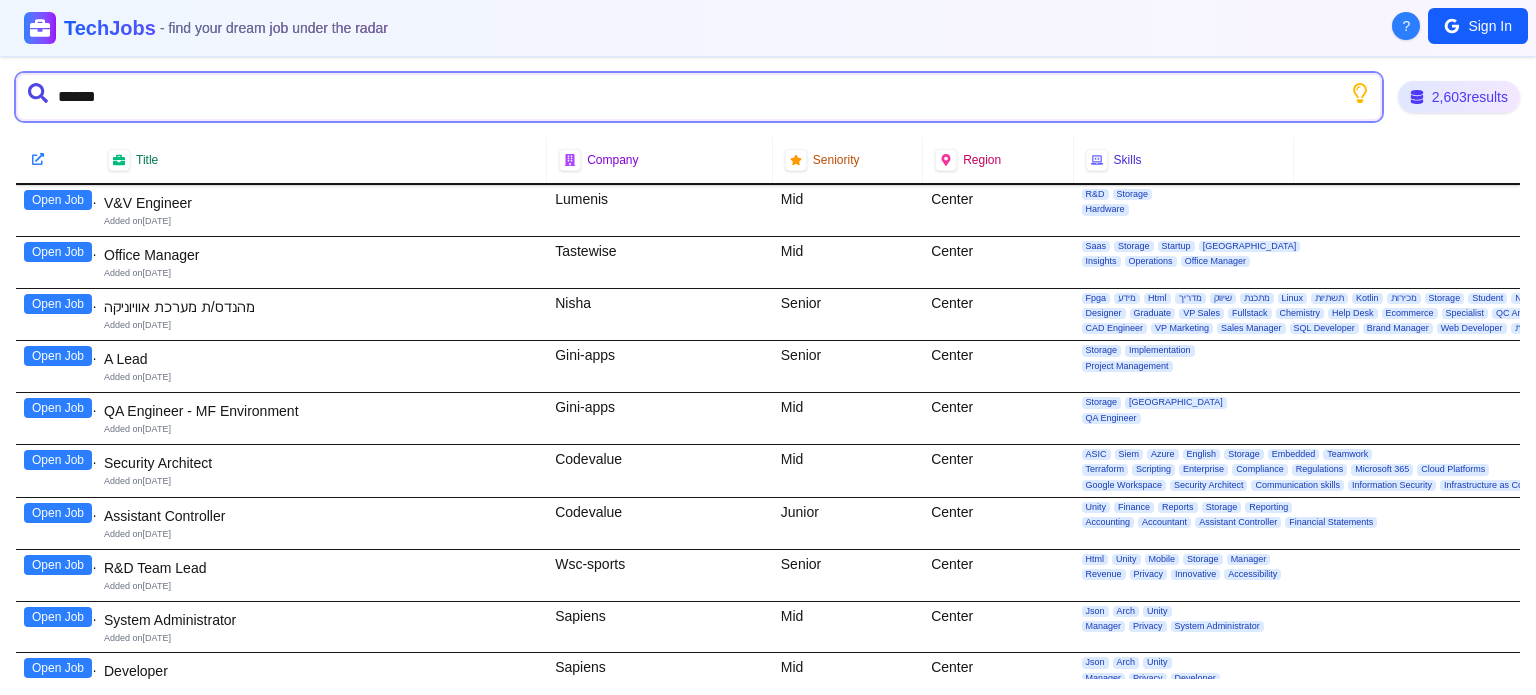 type on "*******" 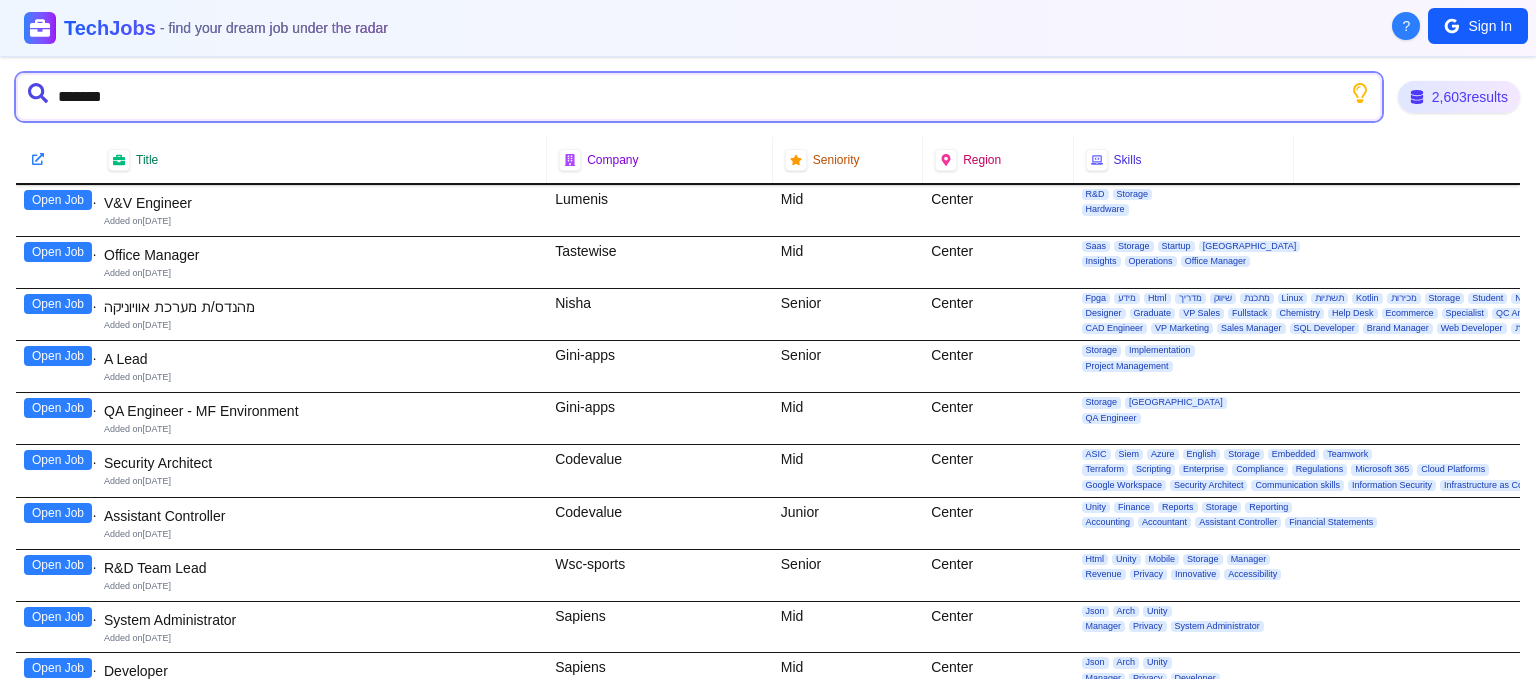 type 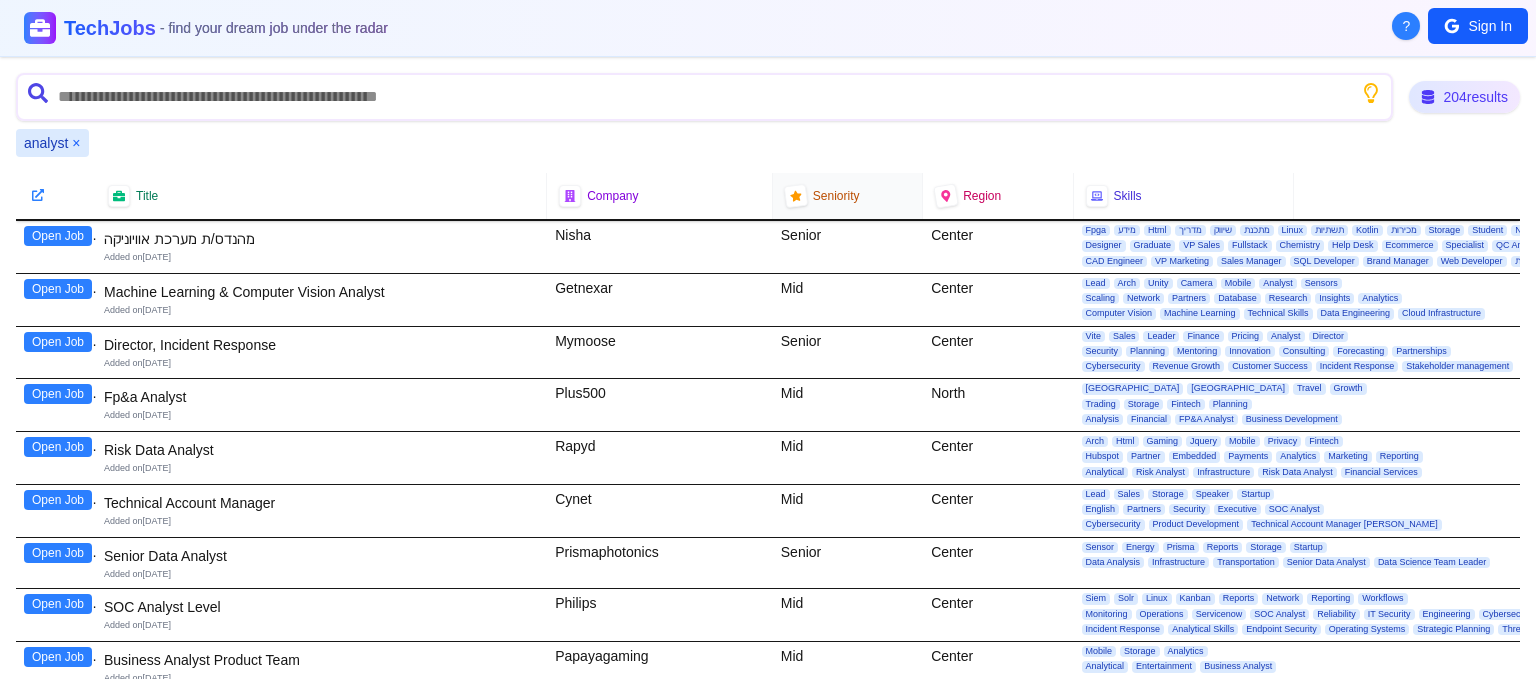 click on "Seniority" at bounding box center (836, 196) 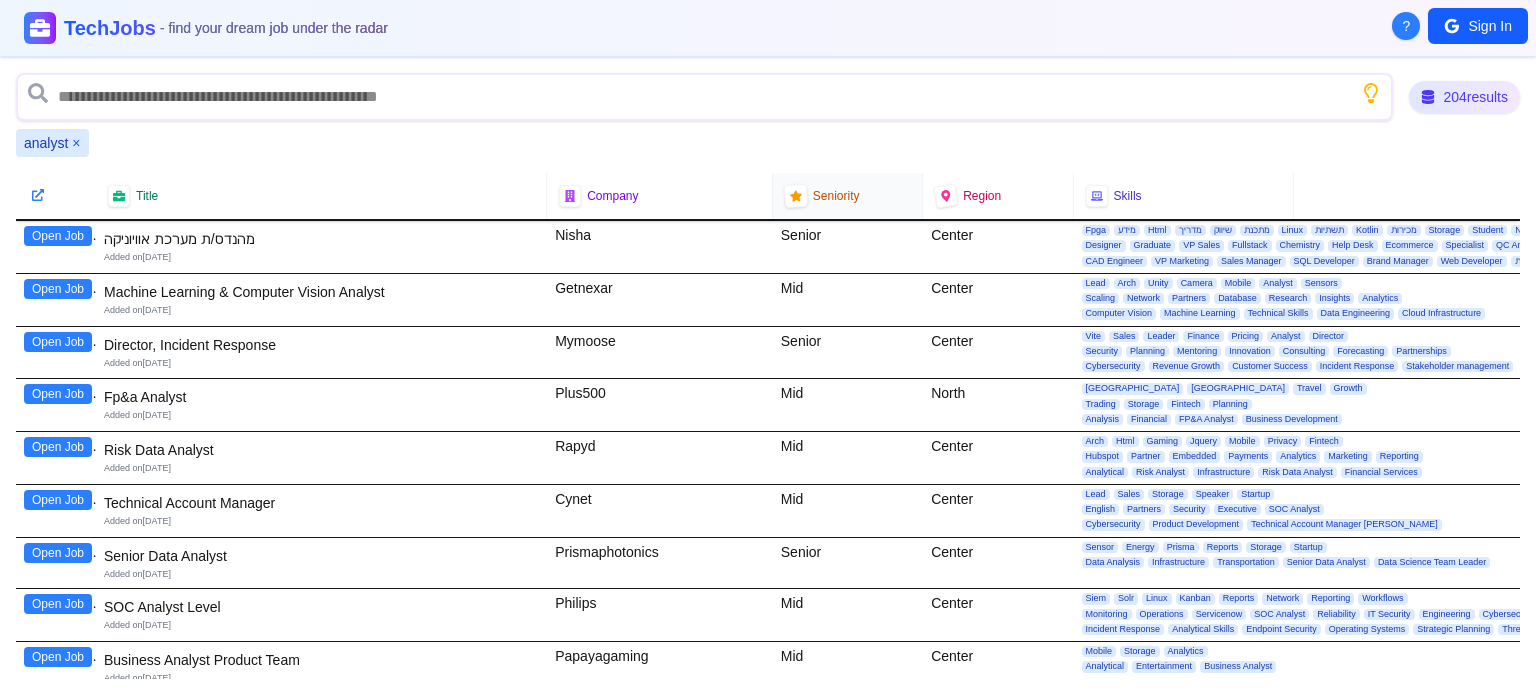 click at bounding box center (796, 196) 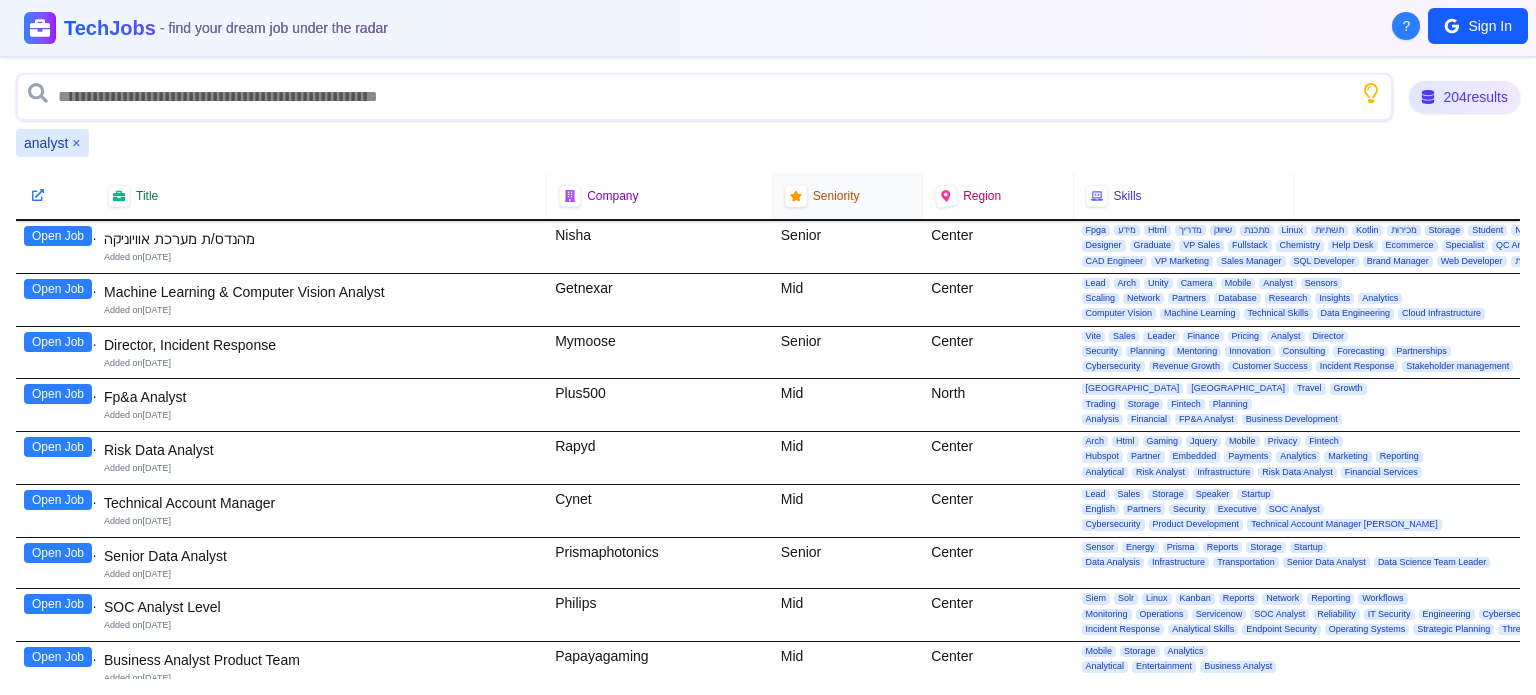 click on "Seniority" at bounding box center (836, 196) 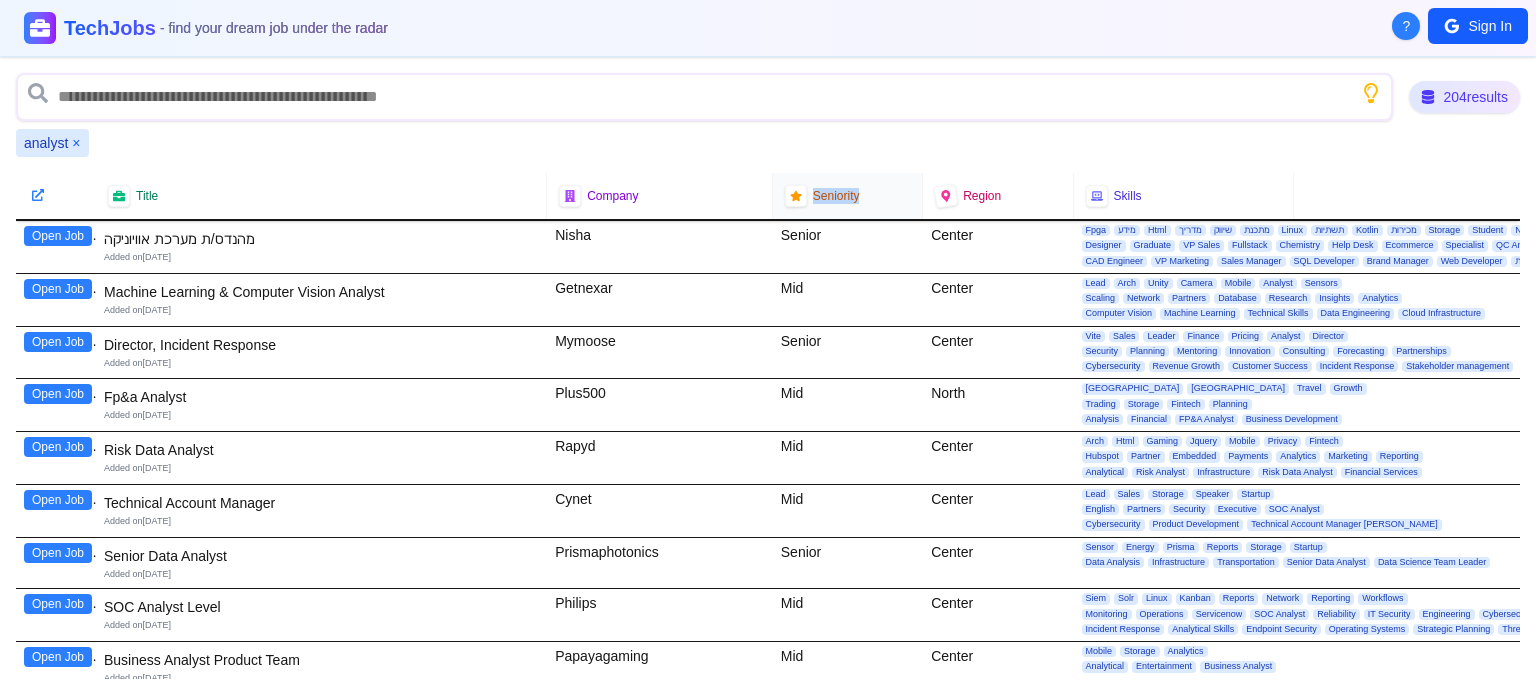 click on "Seniority" at bounding box center [836, 196] 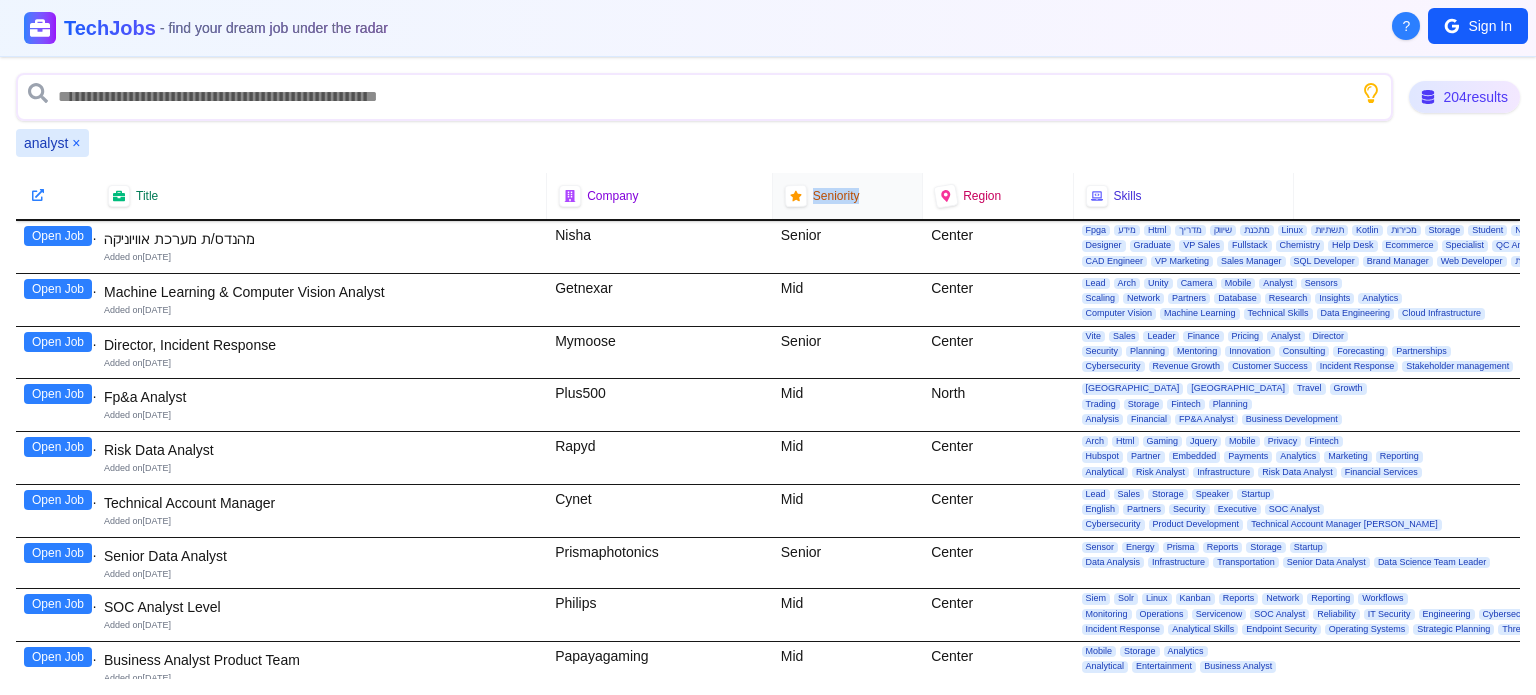 click on "Seniority" at bounding box center (836, 196) 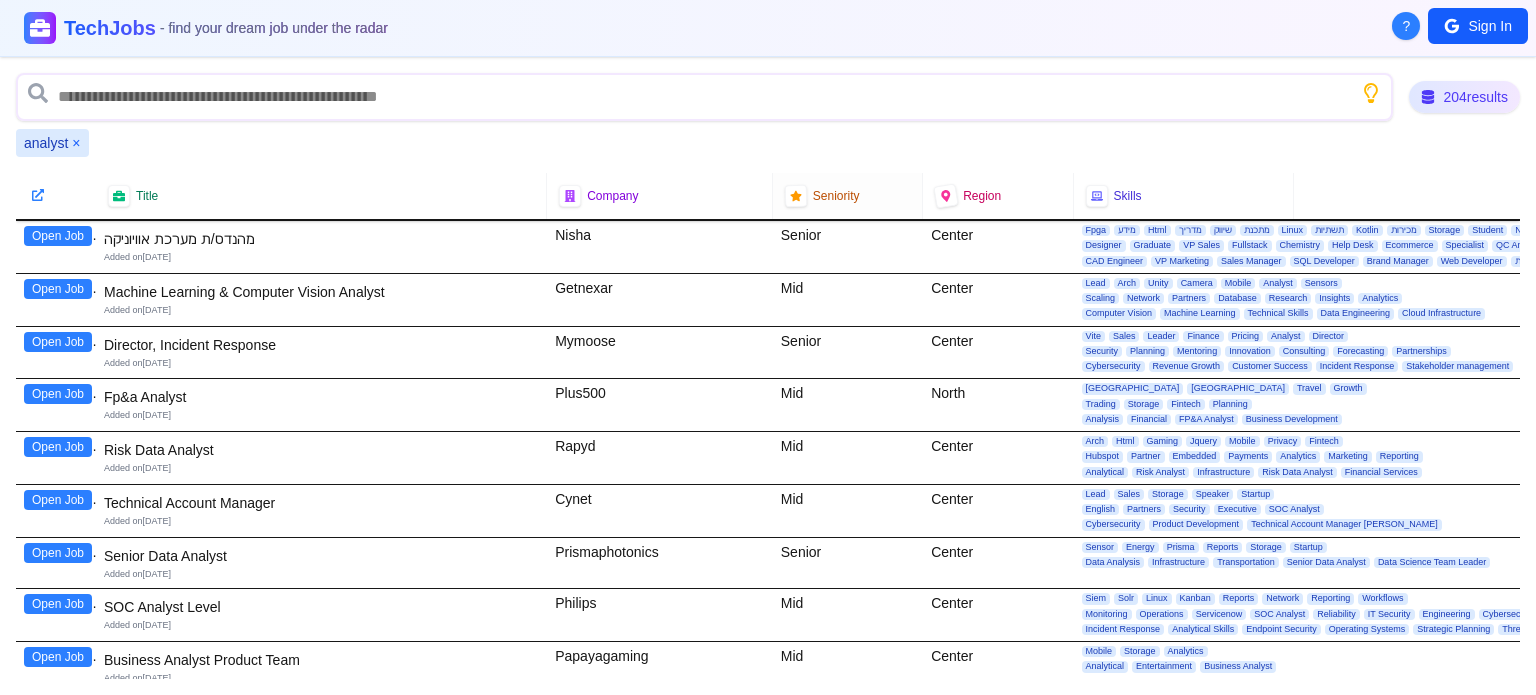 click on "analyst ×" at bounding box center [768, 143] 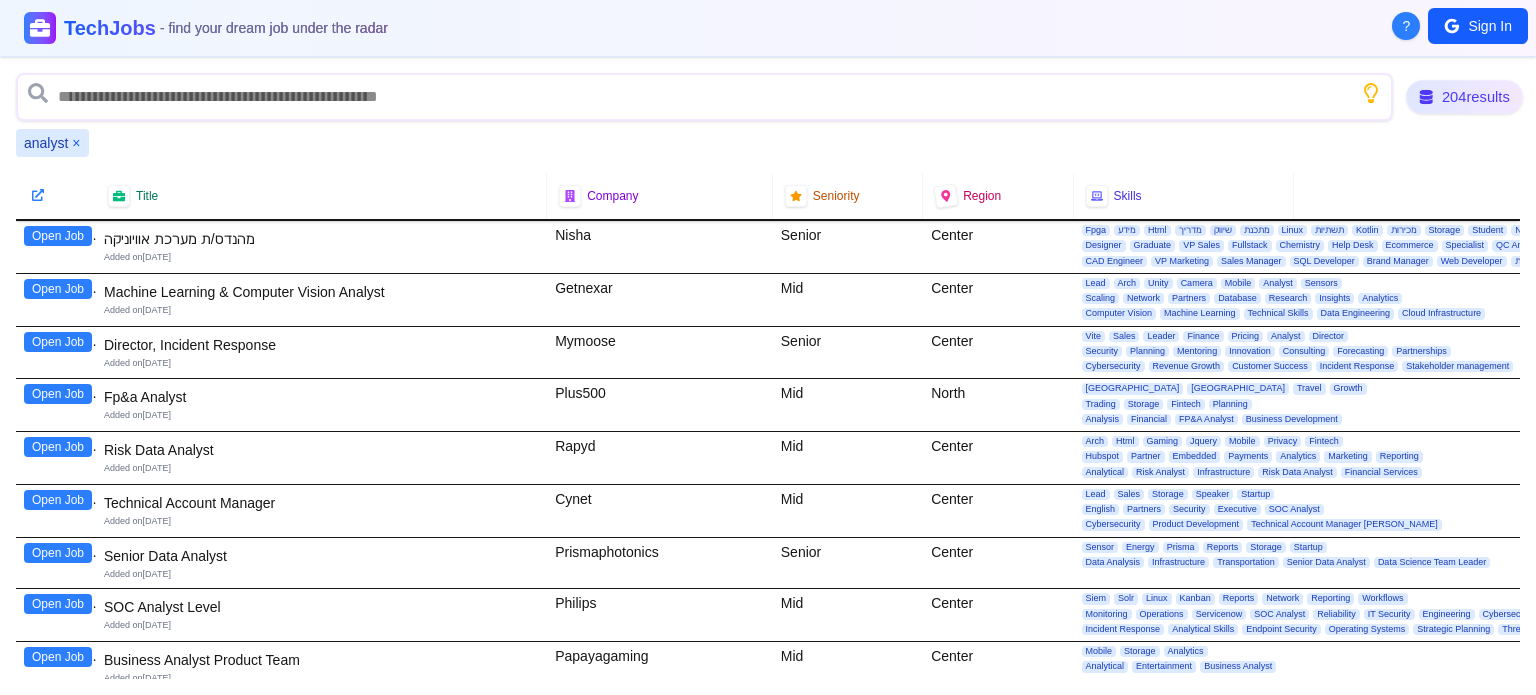 click on "204  results" at bounding box center [1465, 97] 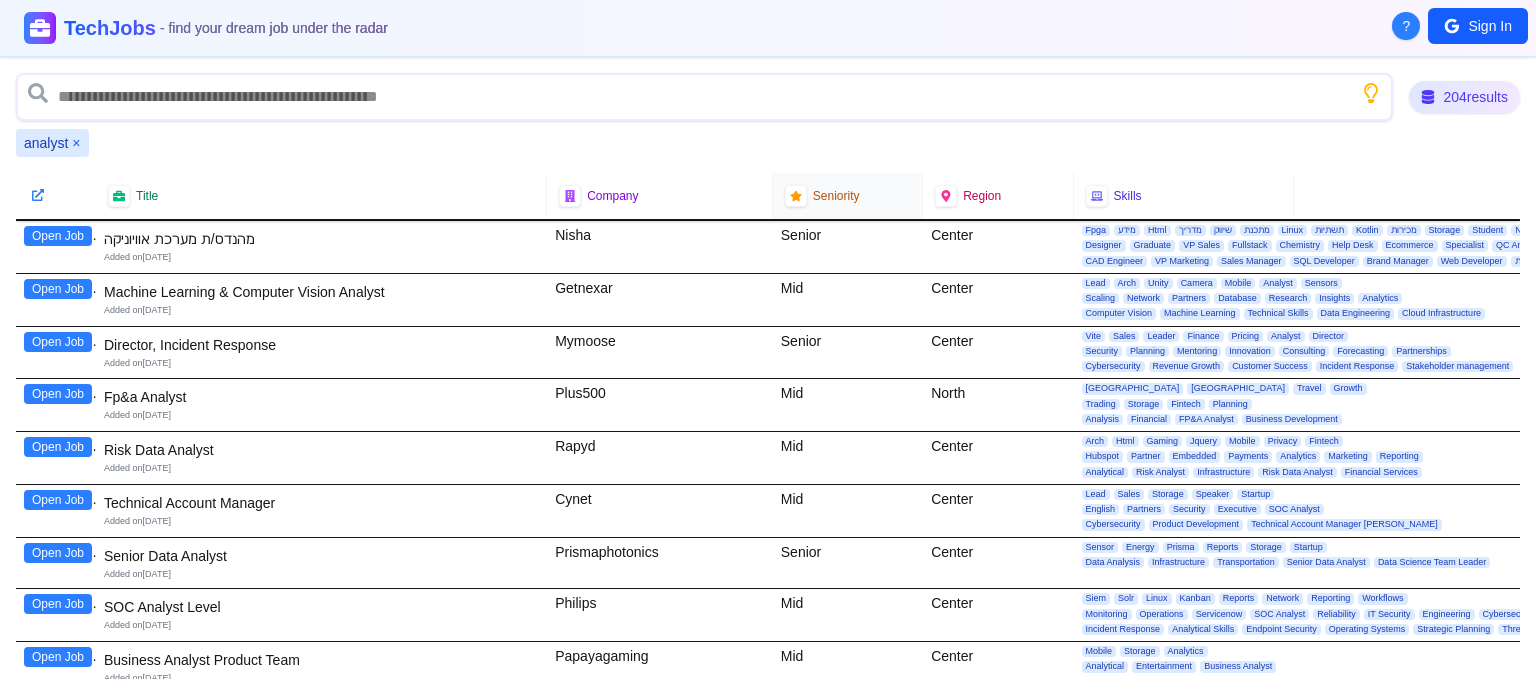click on "Seniority" at bounding box center [847, 196] 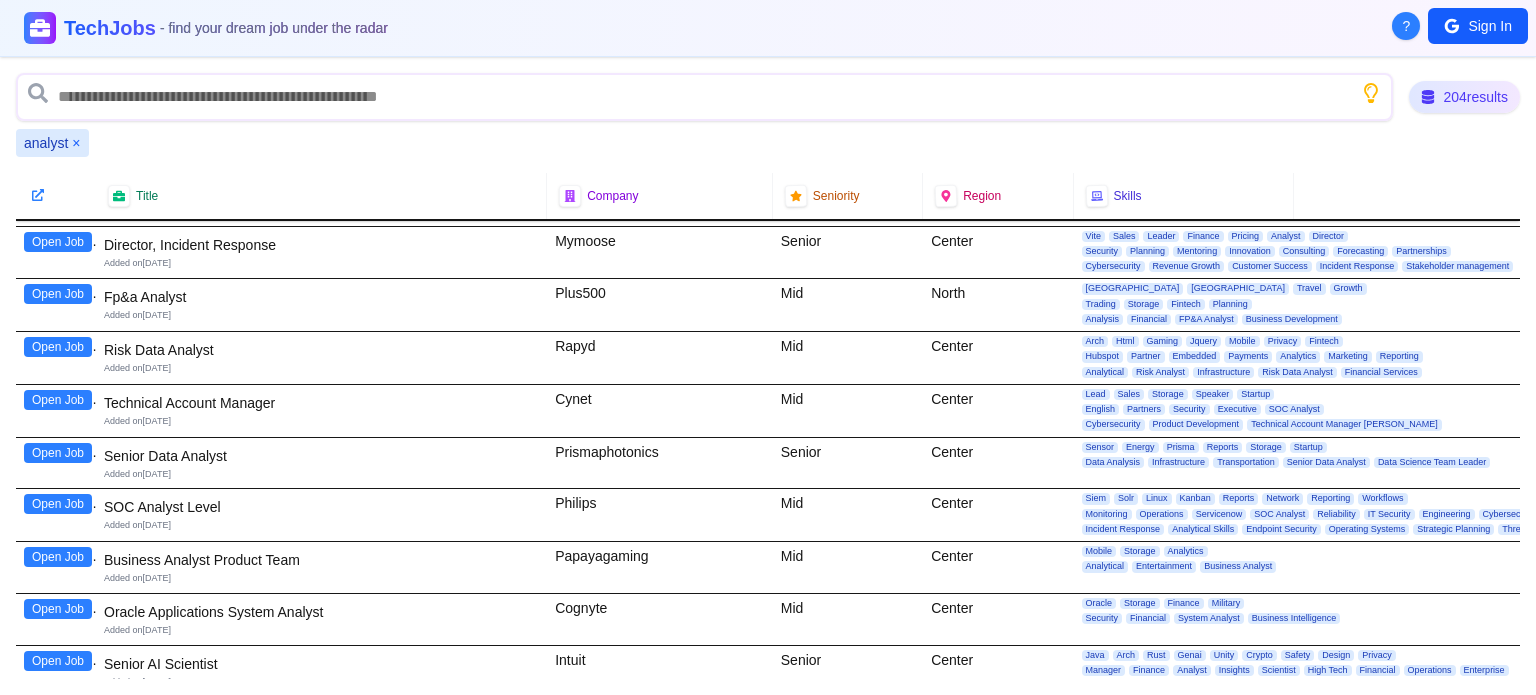 scroll, scrollTop: 0, scrollLeft: 0, axis: both 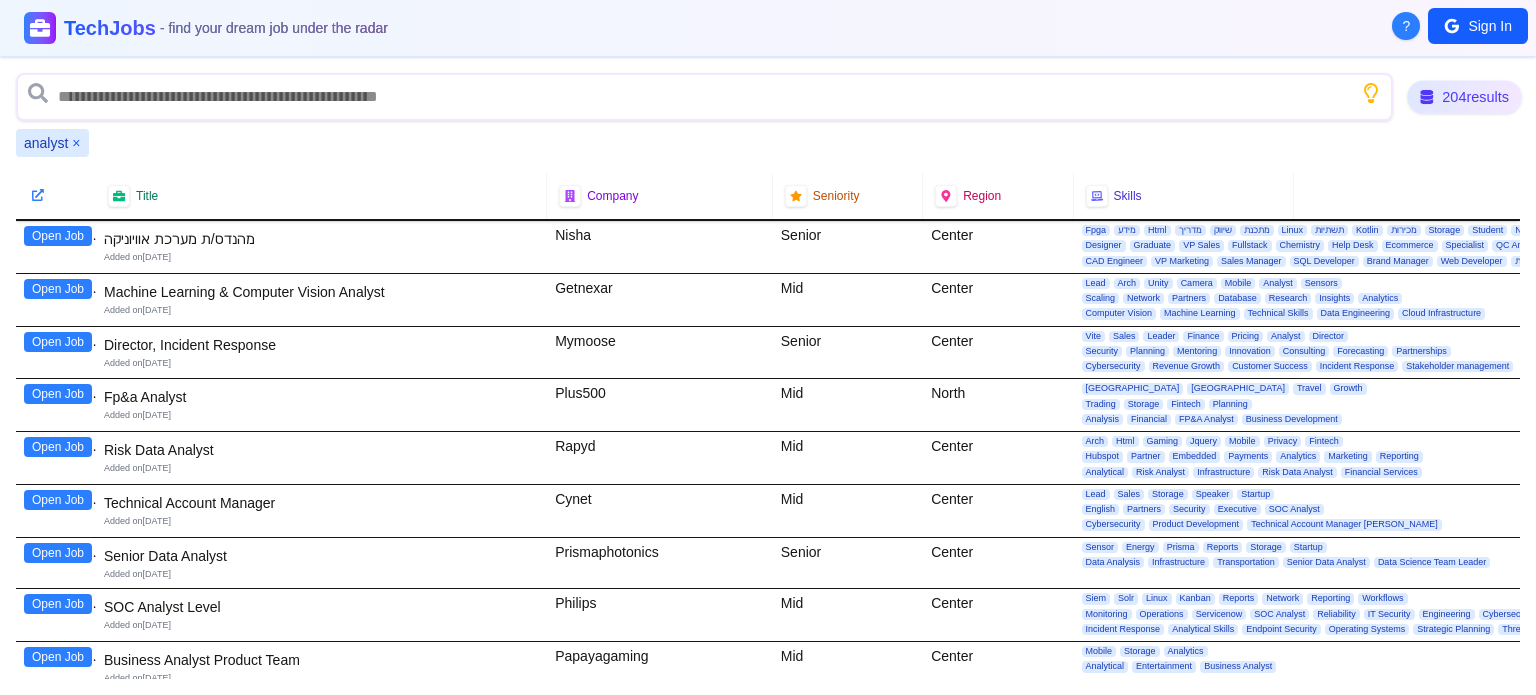 click 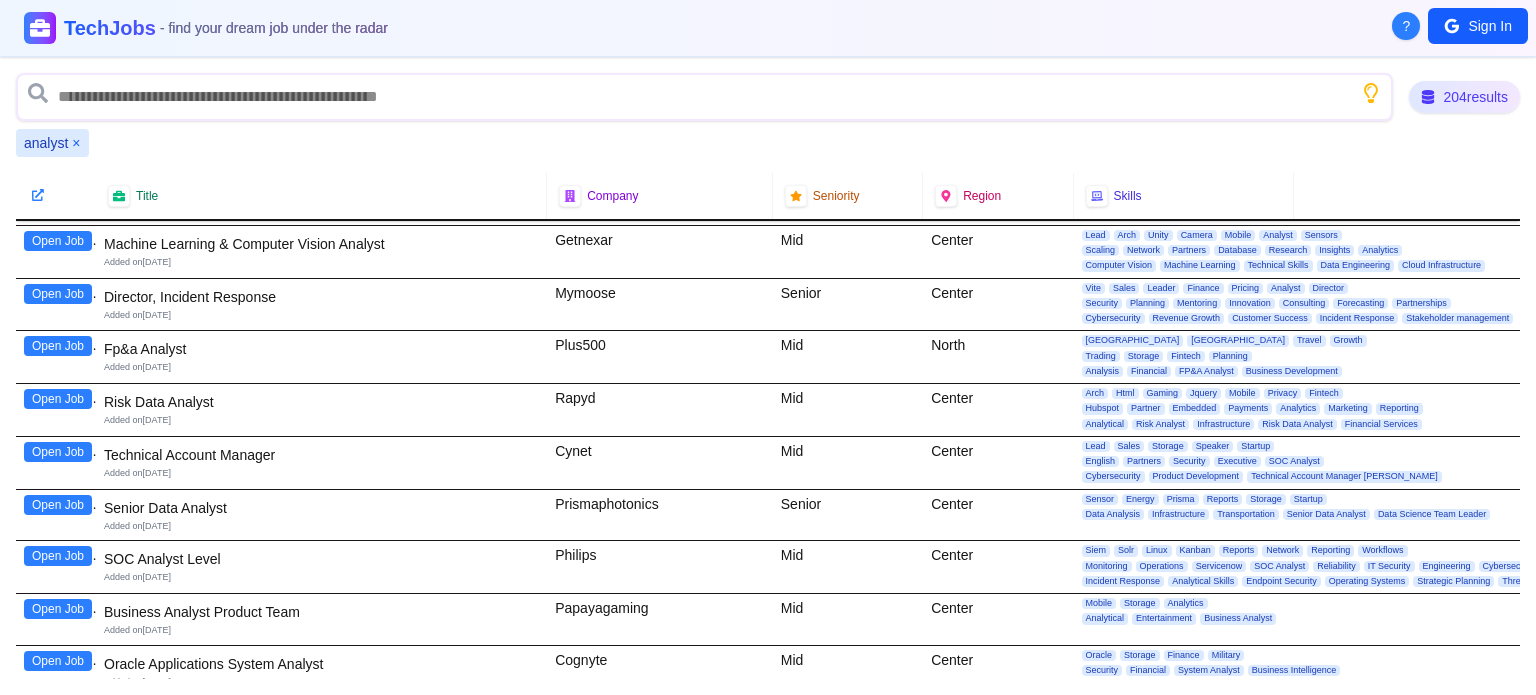 scroll, scrollTop: 0, scrollLeft: 0, axis: both 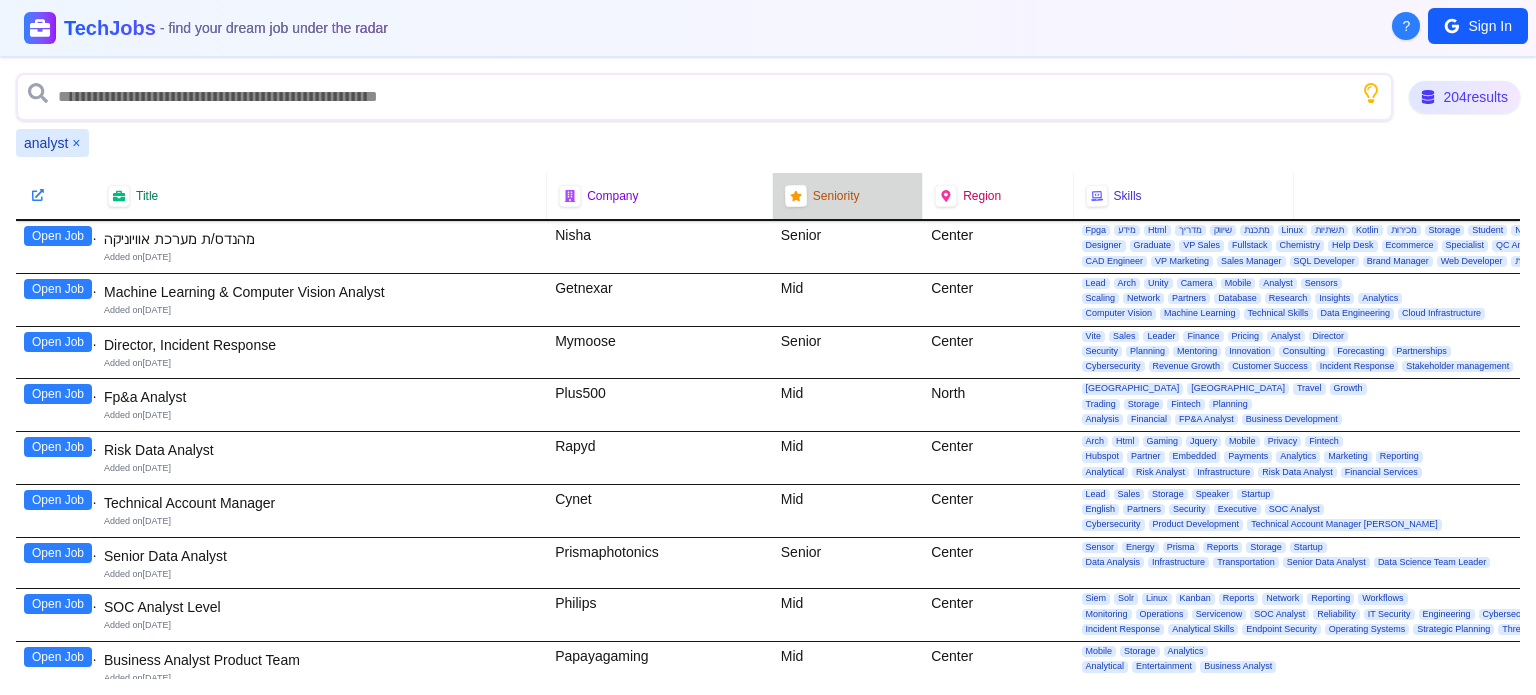 click on "Seniority" at bounding box center (847, 196) 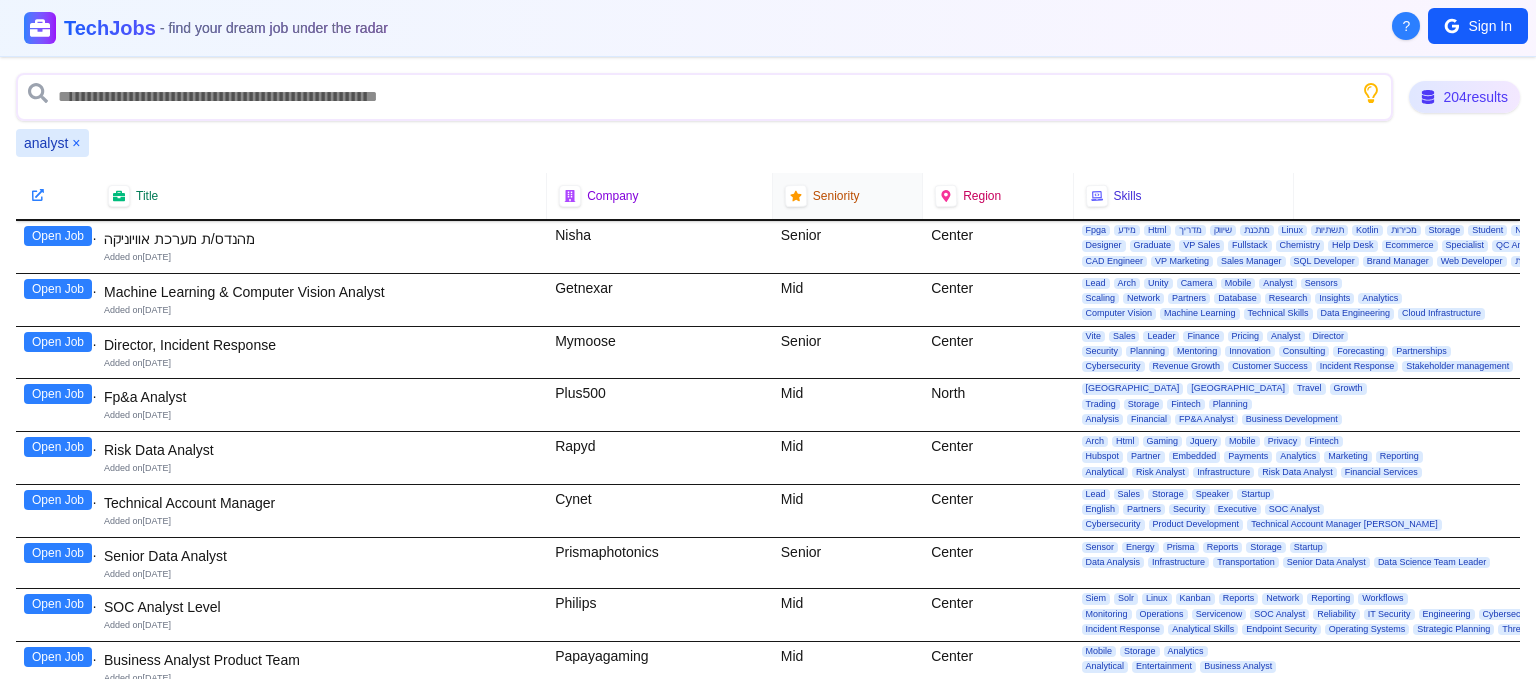 click on "Seniority" at bounding box center (836, 196) 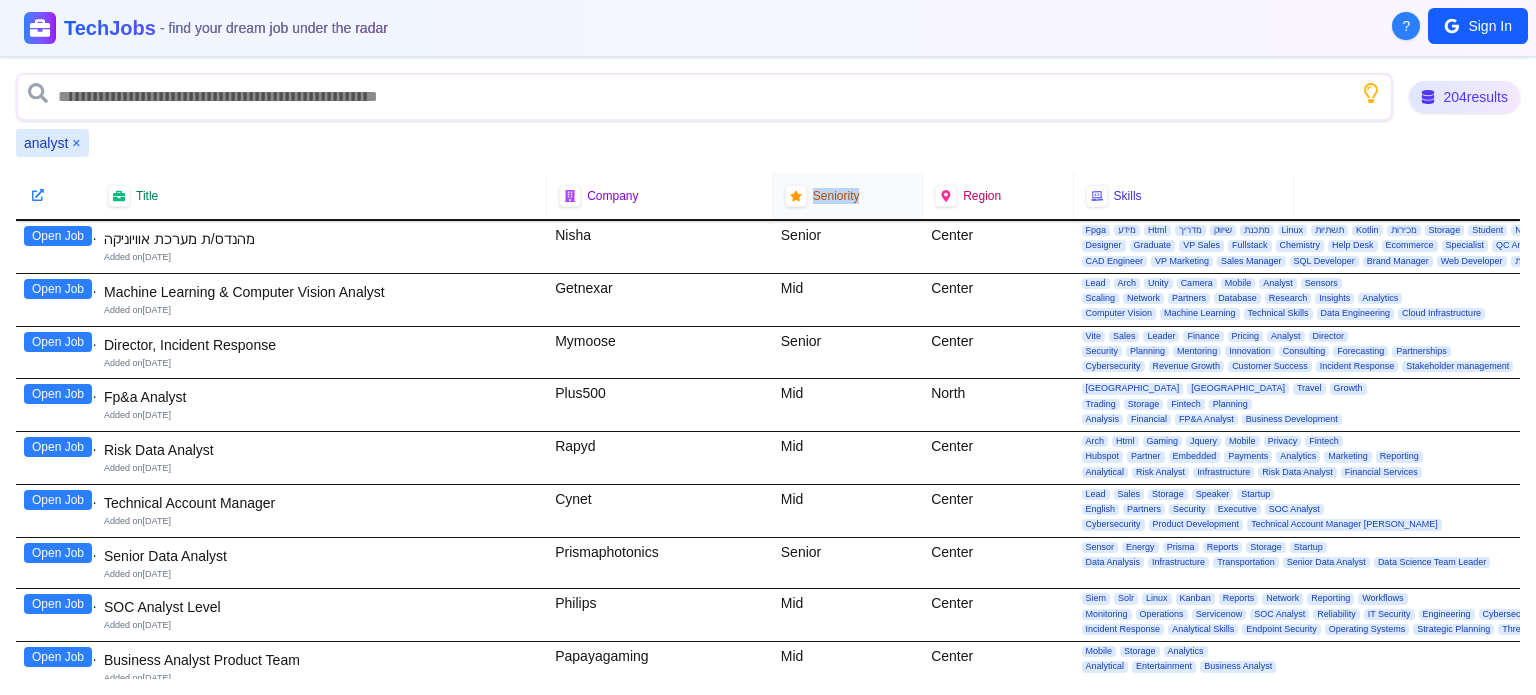 click on "Seniority" at bounding box center (836, 196) 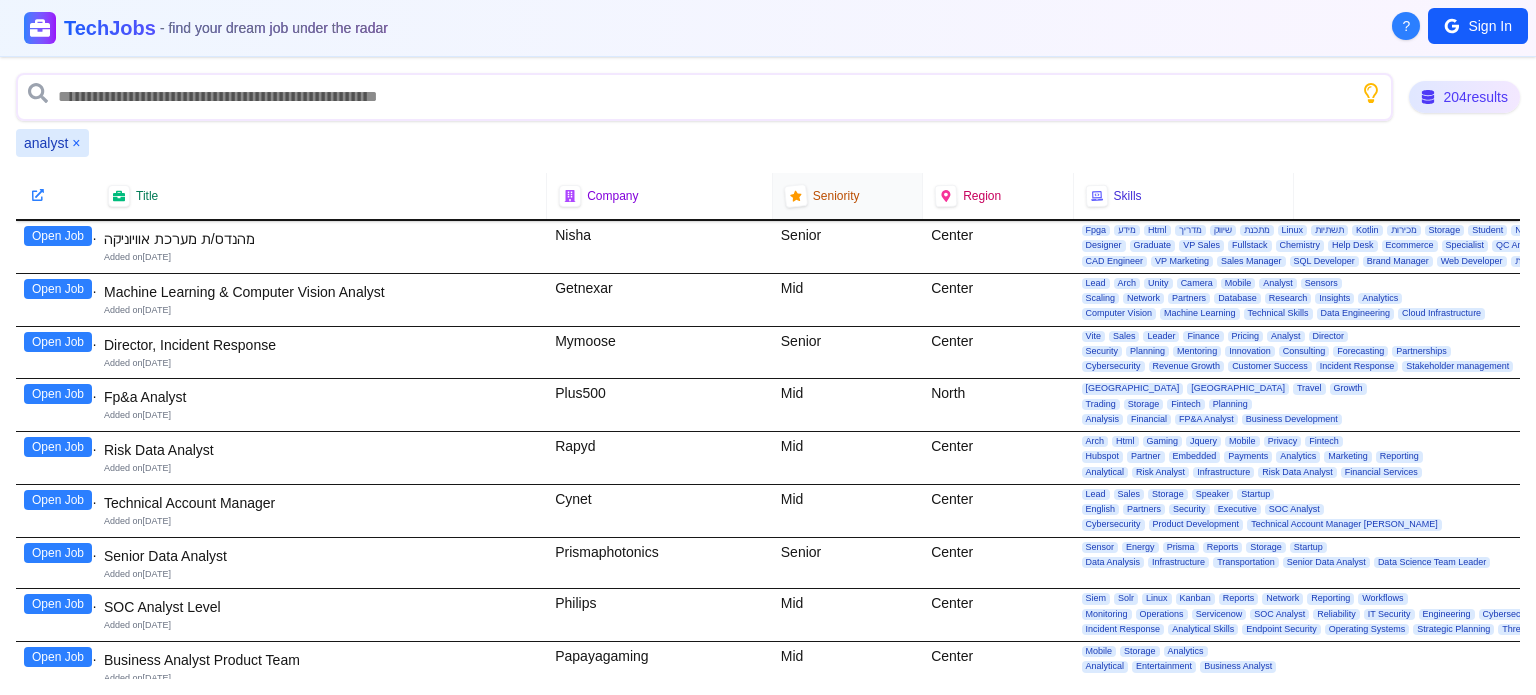 click on "Seniority" at bounding box center [848, 196] 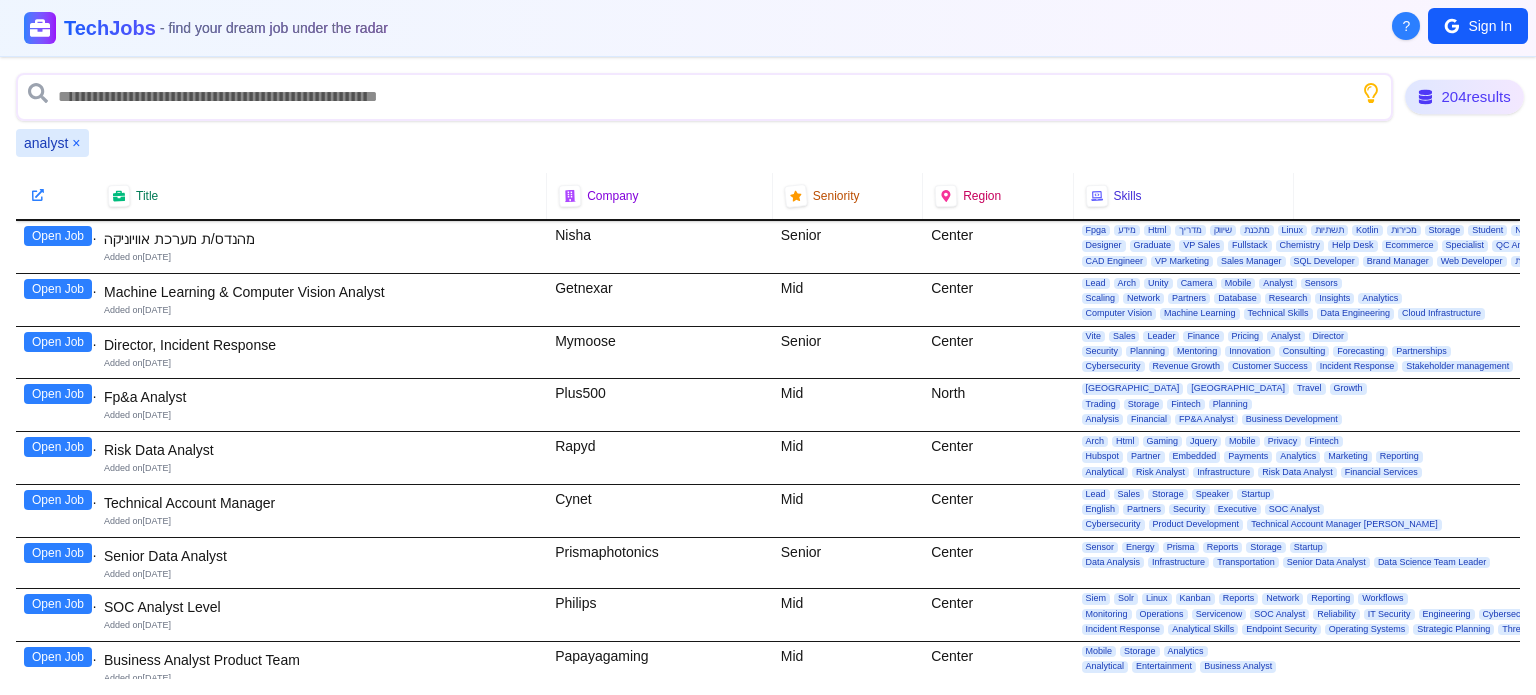click on "204  results" at bounding box center (1465, 97) 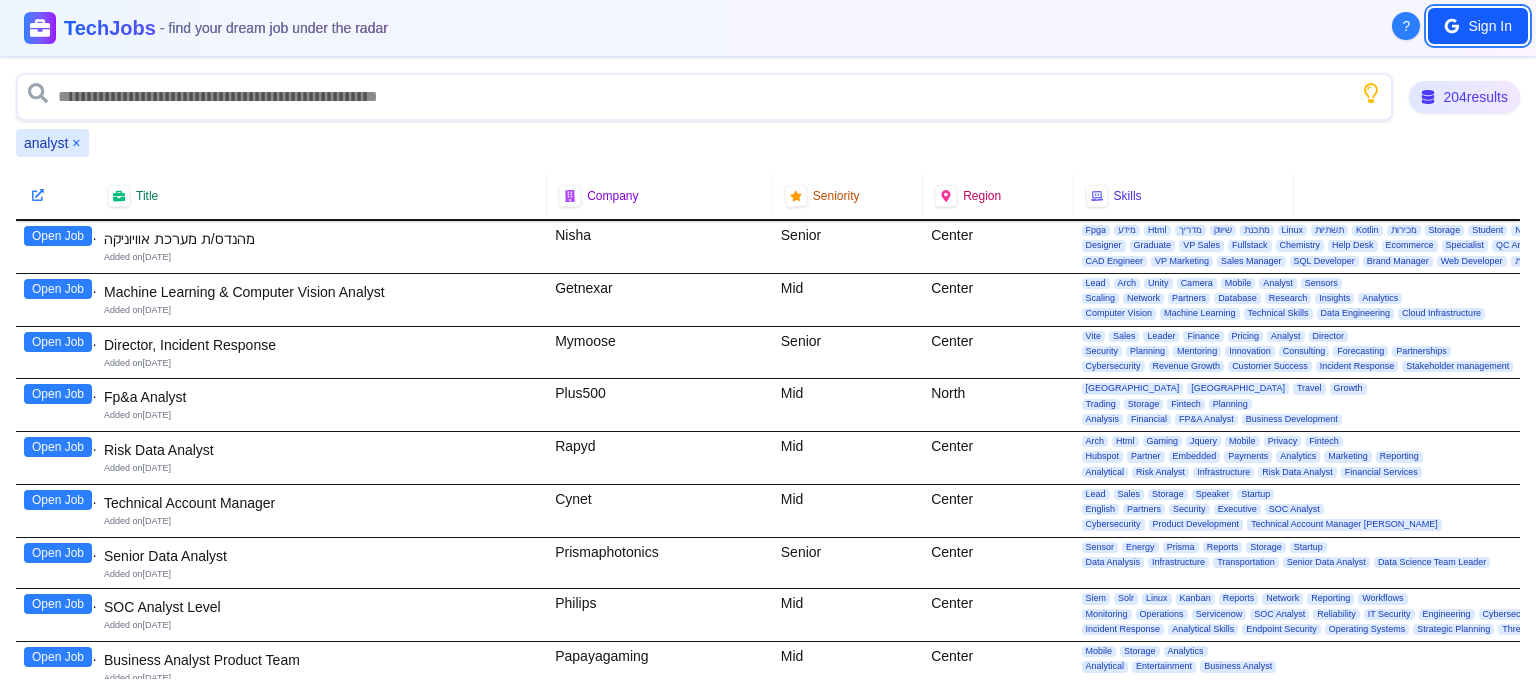 click on "Sign In" at bounding box center (1478, 26) 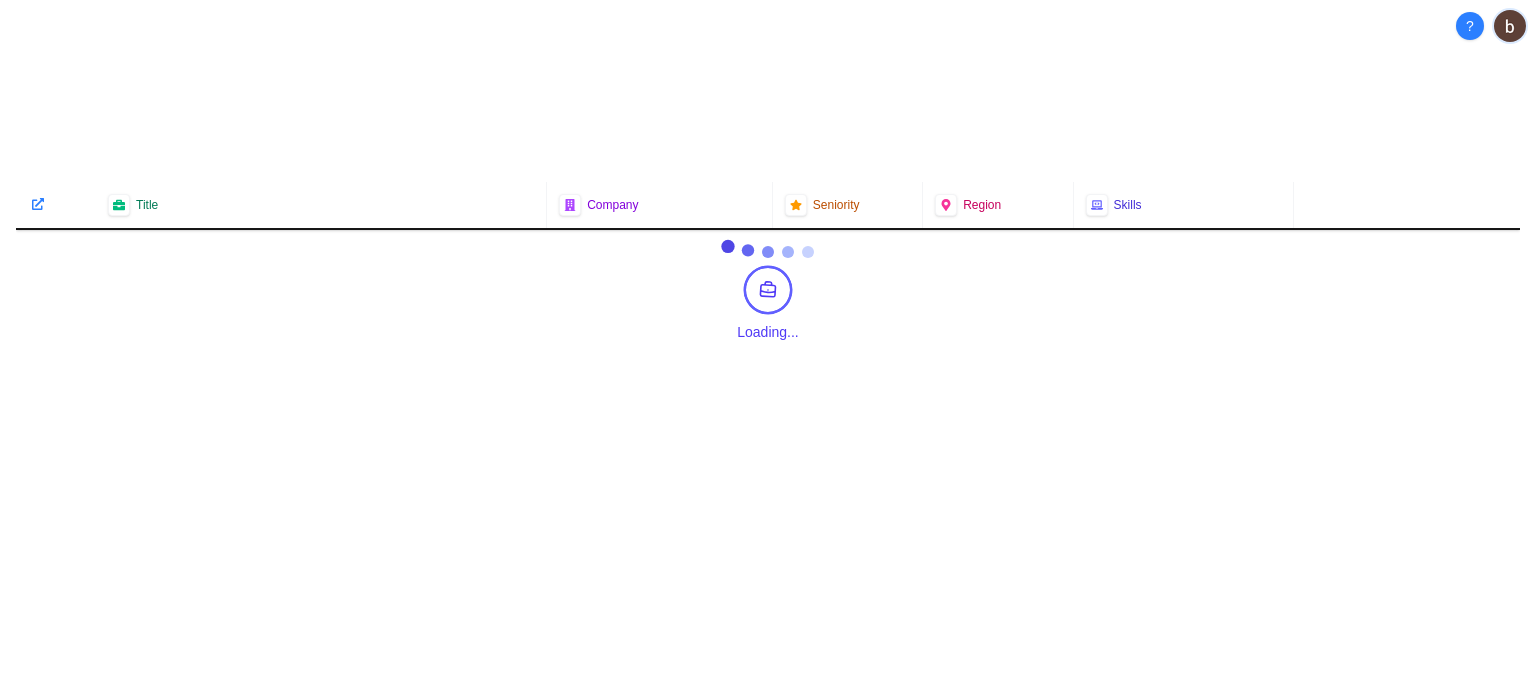 scroll, scrollTop: 0, scrollLeft: 0, axis: both 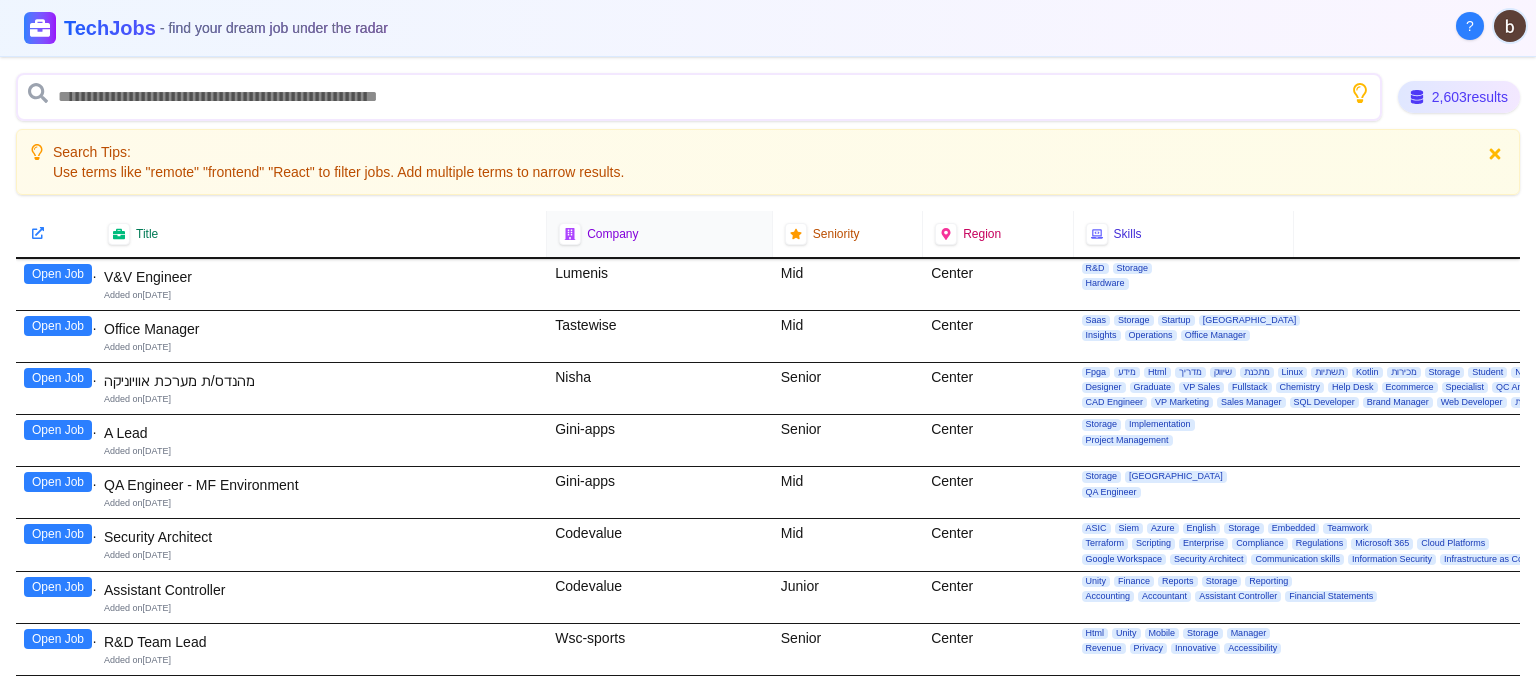 click on "Company" at bounding box center (659, 234) 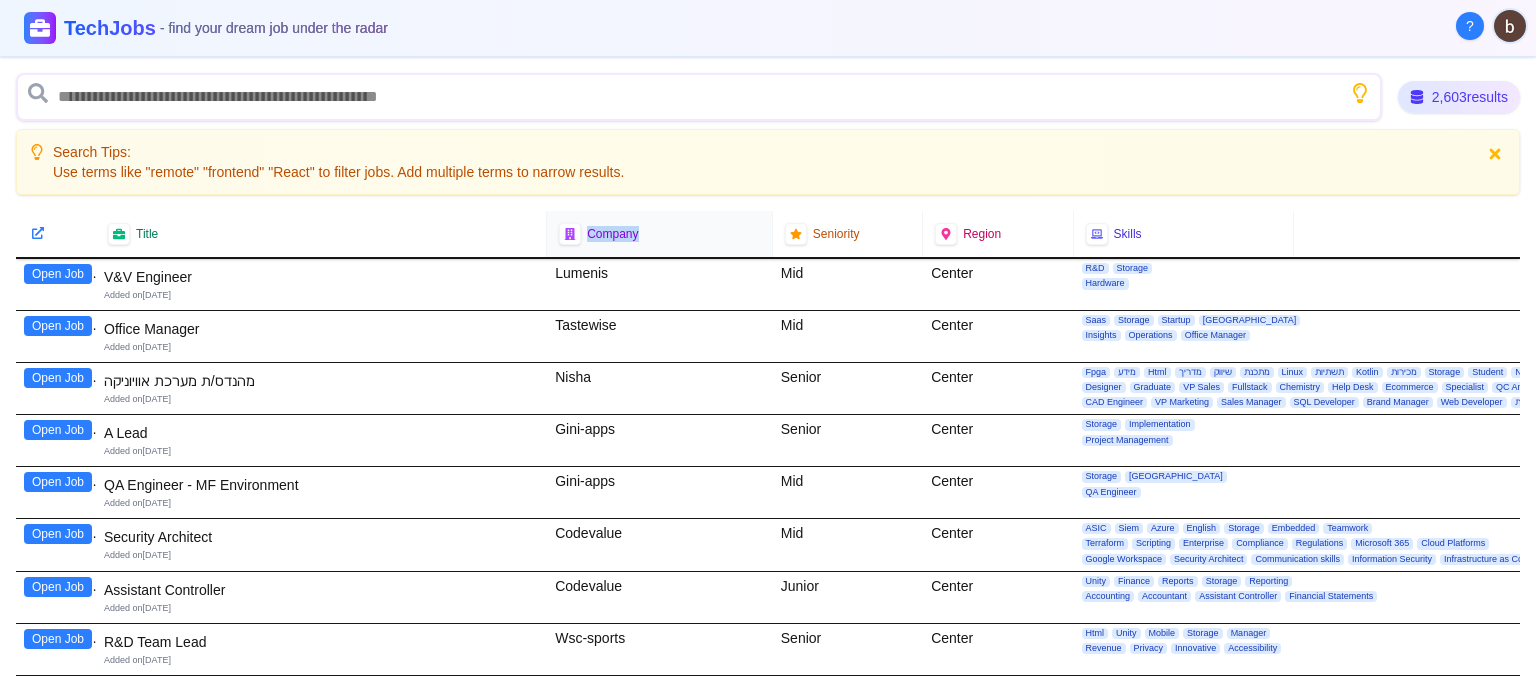 click on "Company" at bounding box center (612, 234) 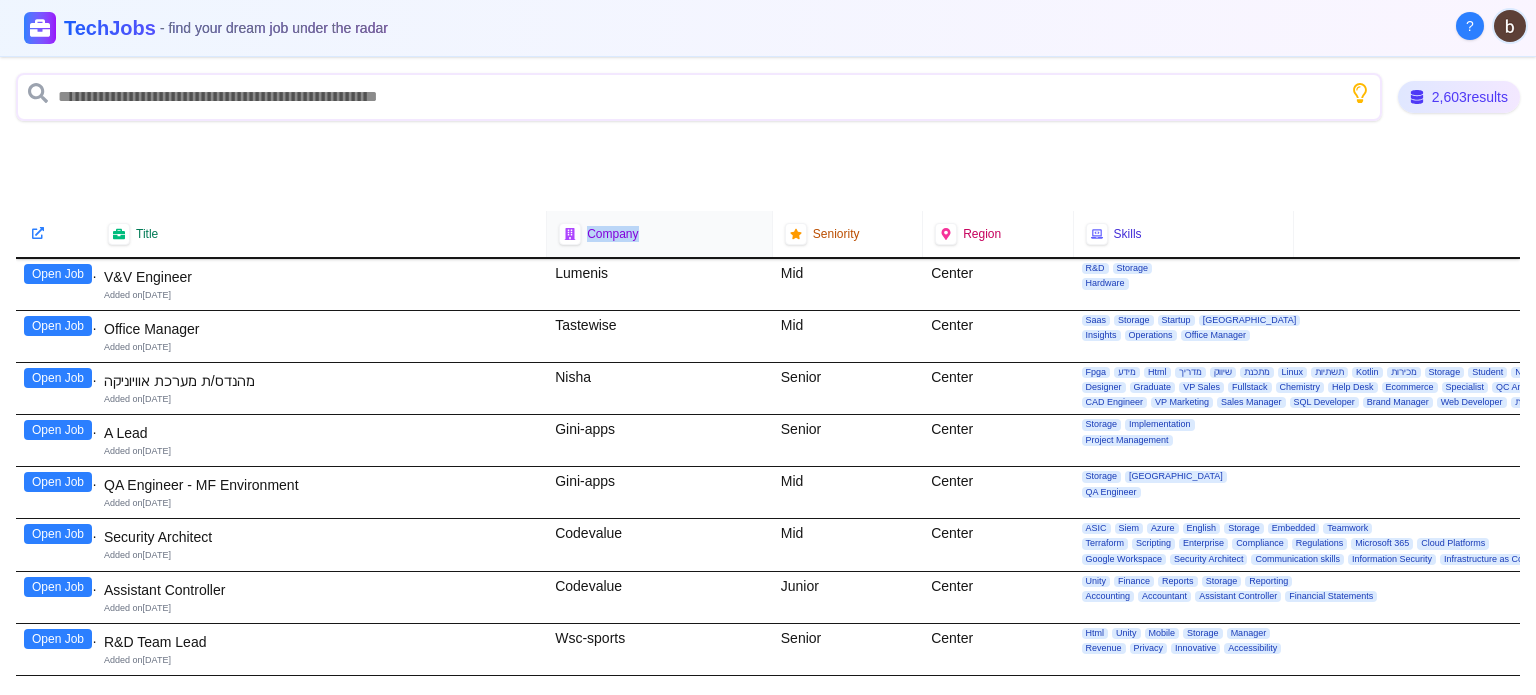 click on "Title Company Seniority Region Skills Open Job   V&V Engineer Added on  1st July 2025 Lumenis Mid Center R&D Storage Hardware Open Job   Office Manager Added on  1st July 2025 Tastewise Mid Center Saas Storage Startup Tel Aviv Insights Operations Office Manager Open Job   מהנדס/ת מערכת אוויוניקה Added on  1st July 2025 Nisha Senior Center Fpga מידע Html מדריך שיווק מתכנת Linux תשתיות Kotlin מכירות Storage Student Network Designer Graduate VP Sales Fullstack Chemistry Help Desk Ecommerce Specialist QC Analyst C Engineer IT Engineer C Developer Engineering CAD Engineer VP Marketing Sales Manager SQL Developer Brand Manager Web Developer מהנדס/ת מערכת Marcom Manager Virtualization Circuit design מנהל.ת חשבונות DSP Team Leader Open Job   A Lead Added on  1st July 2025 Gini-apps Senior Center Storage Implementation Project Management Open Job   QA Engineer - MF Environment Added on  1st July 2025 Gini-apps Mid Center Storage Tel Aviv   Mid" at bounding box center (768, 445) 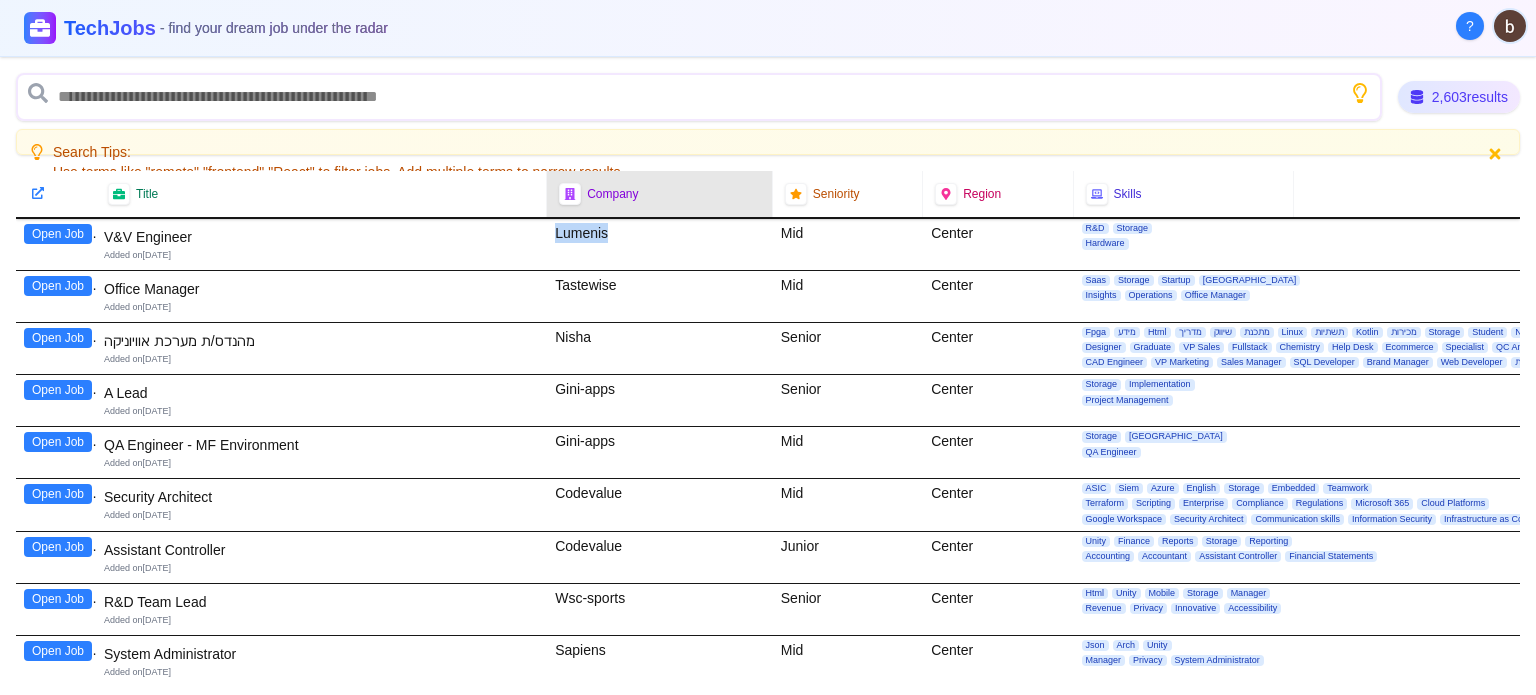 click on "Lumenis" at bounding box center (660, 244) 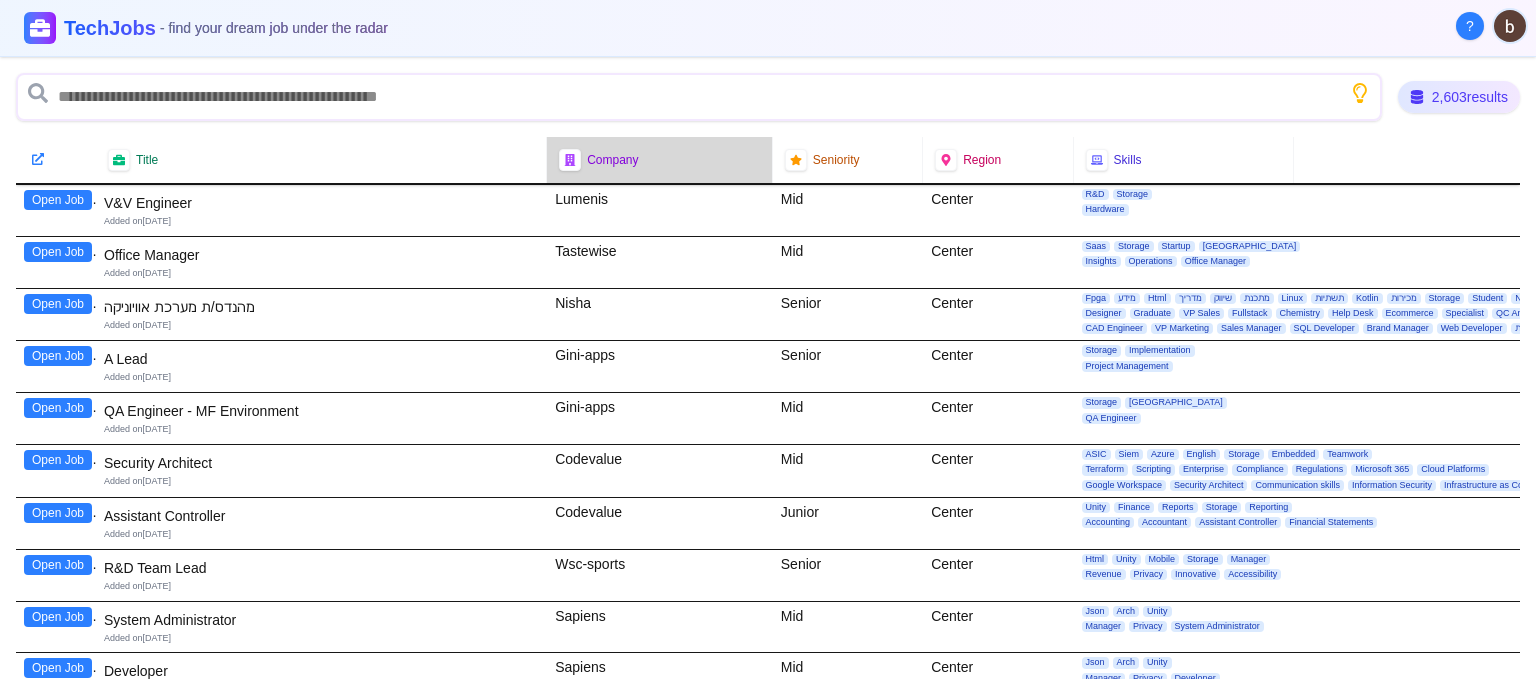 click on "Company" at bounding box center [612, 160] 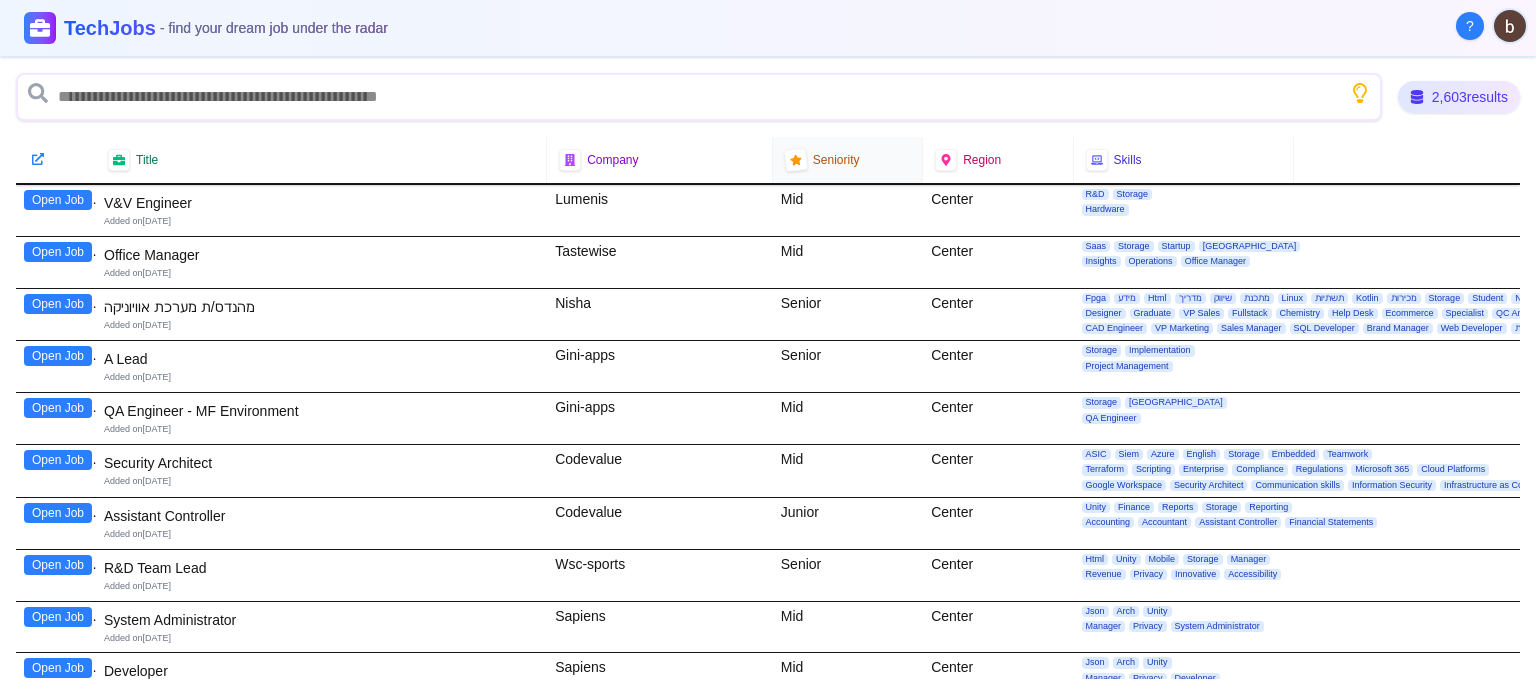 click on "Seniority" at bounding box center [848, 160] 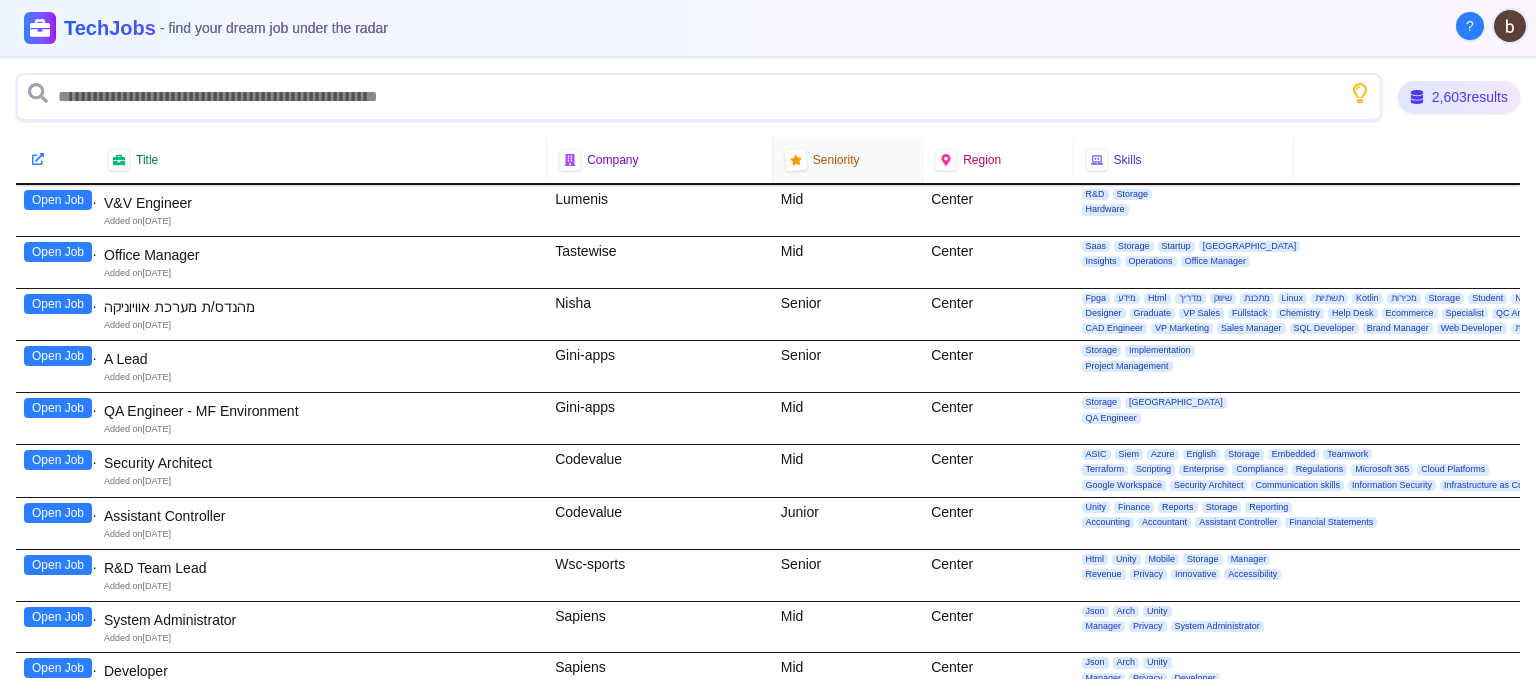 click on "Seniority" at bounding box center [848, 160] 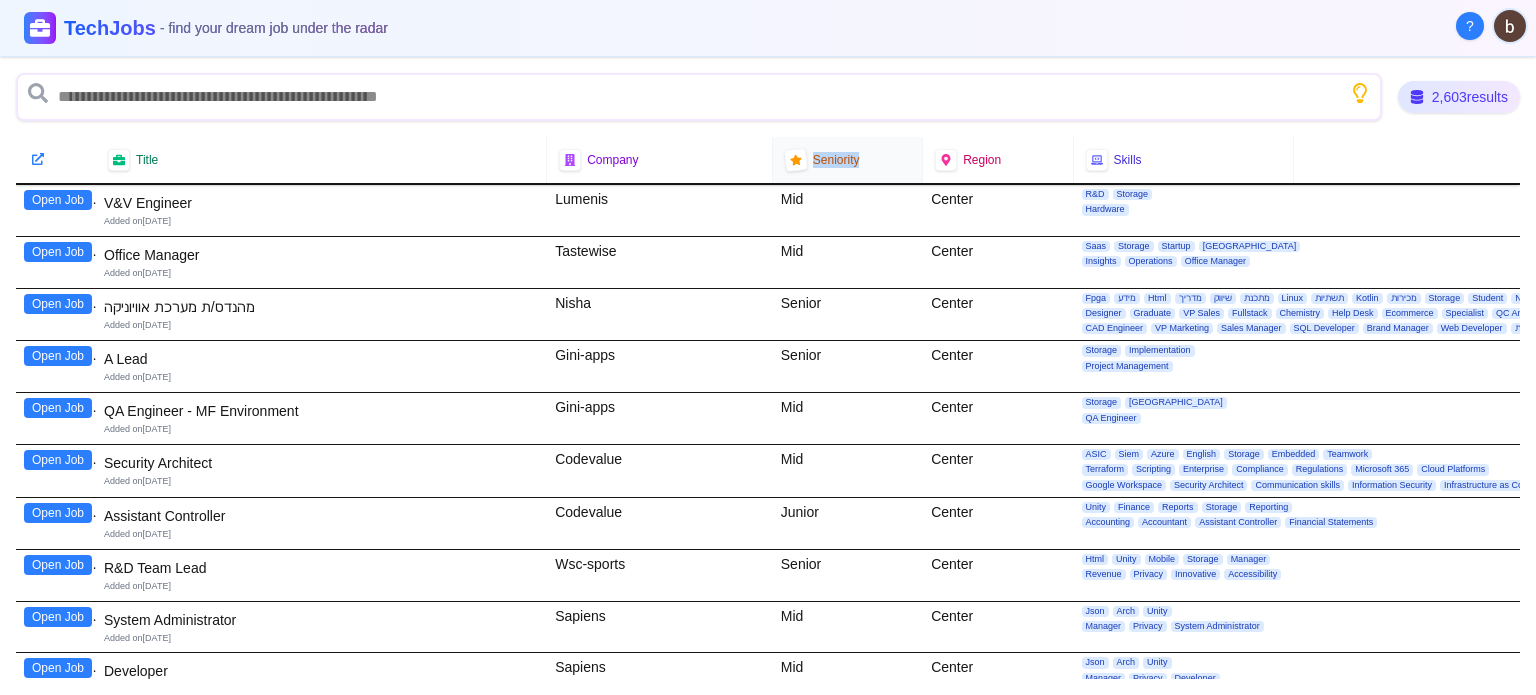click on "Seniority" at bounding box center (848, 160) 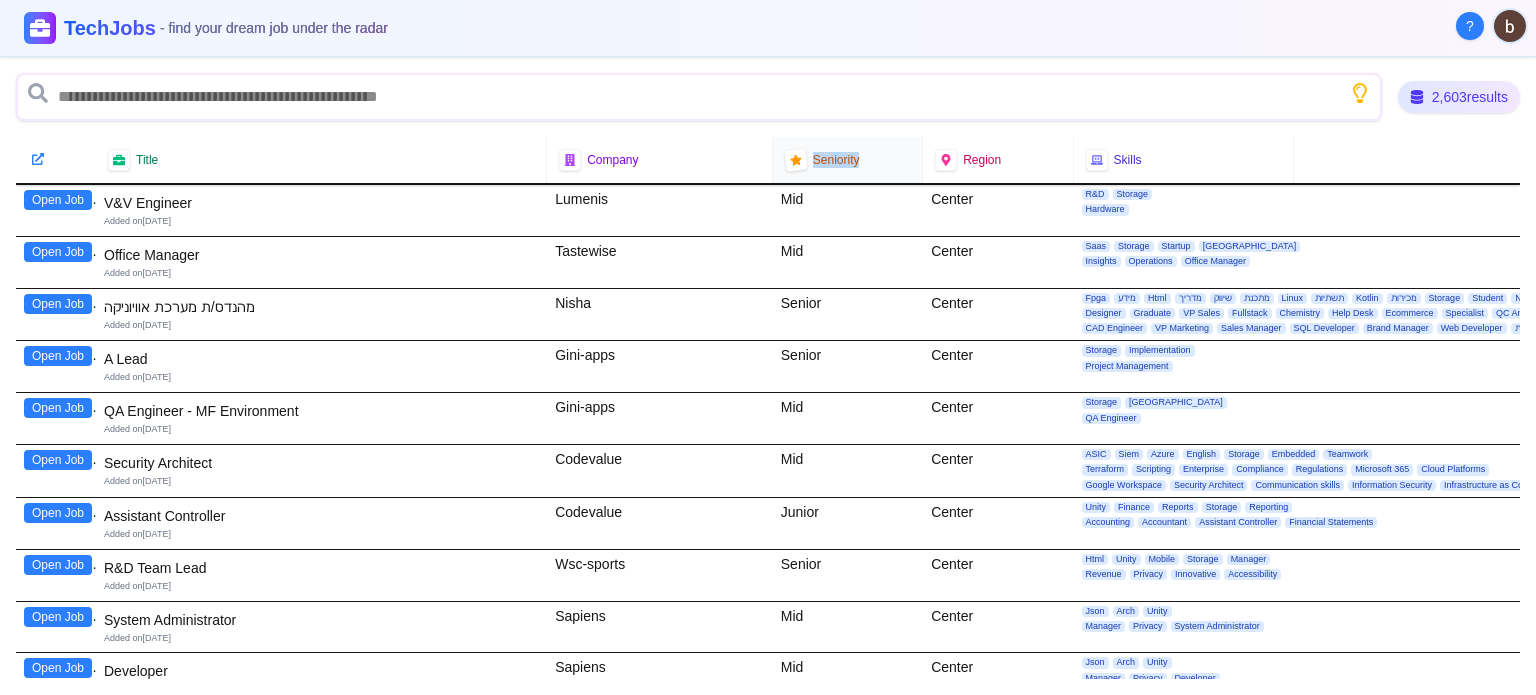 click on "Seniority" at bounding box center (836, 160) 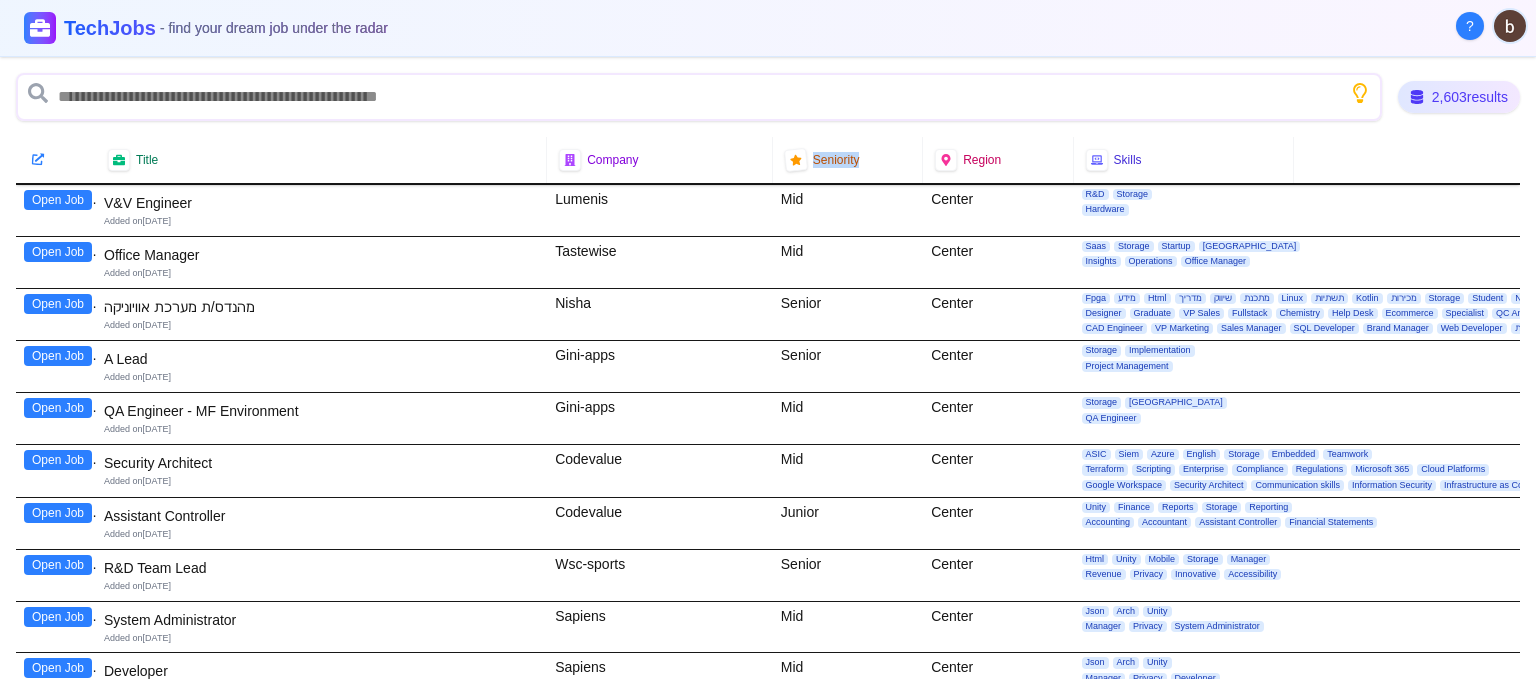 click at bounding box center [1510, 26] 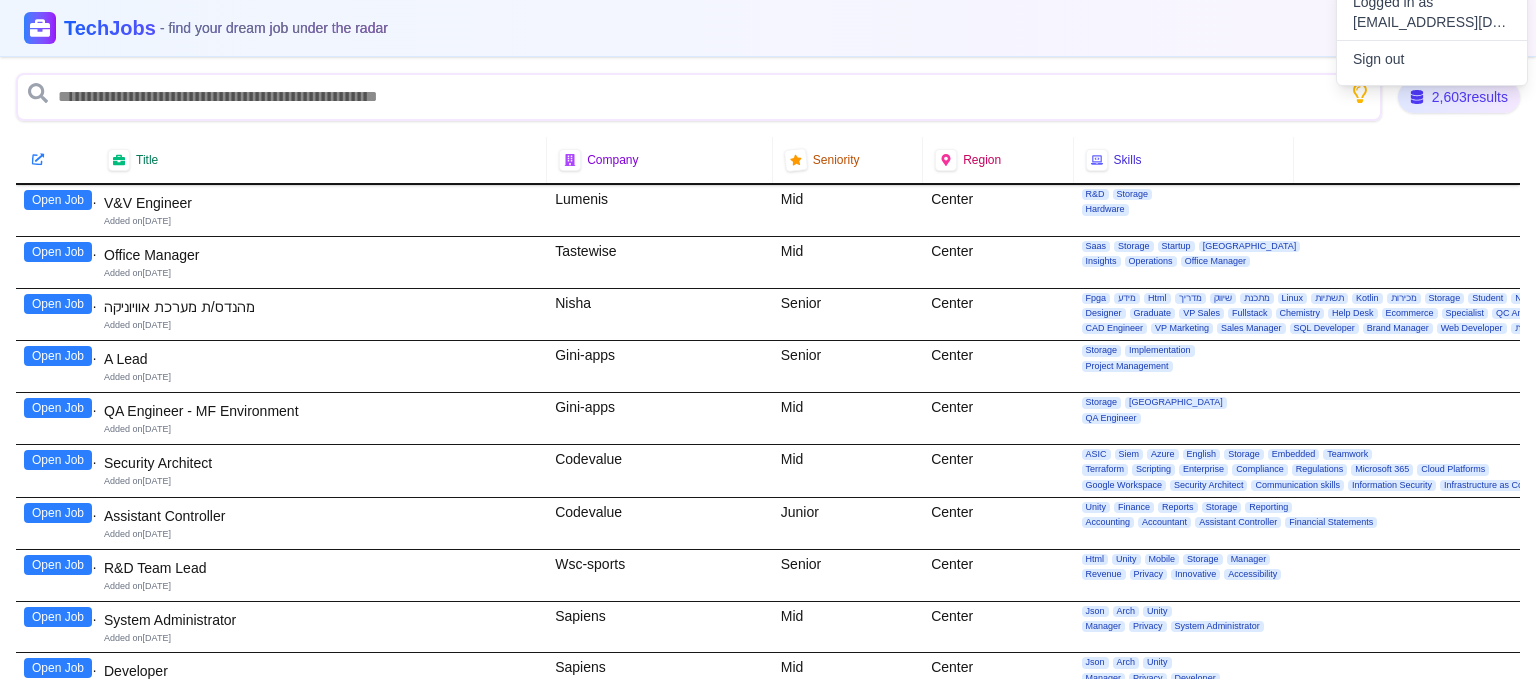click at bounding box center [768, 347] 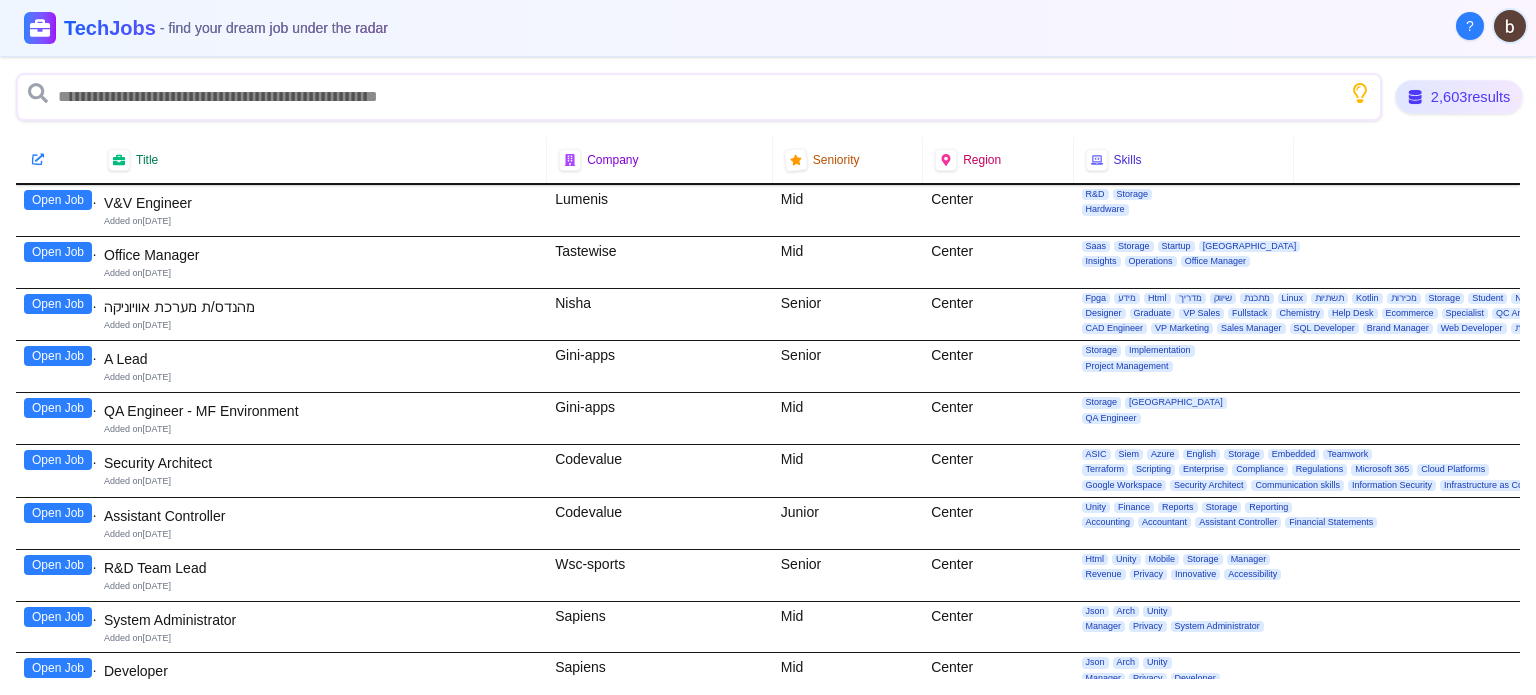 click on "2,603  results" at bounding box center [1459, 96] 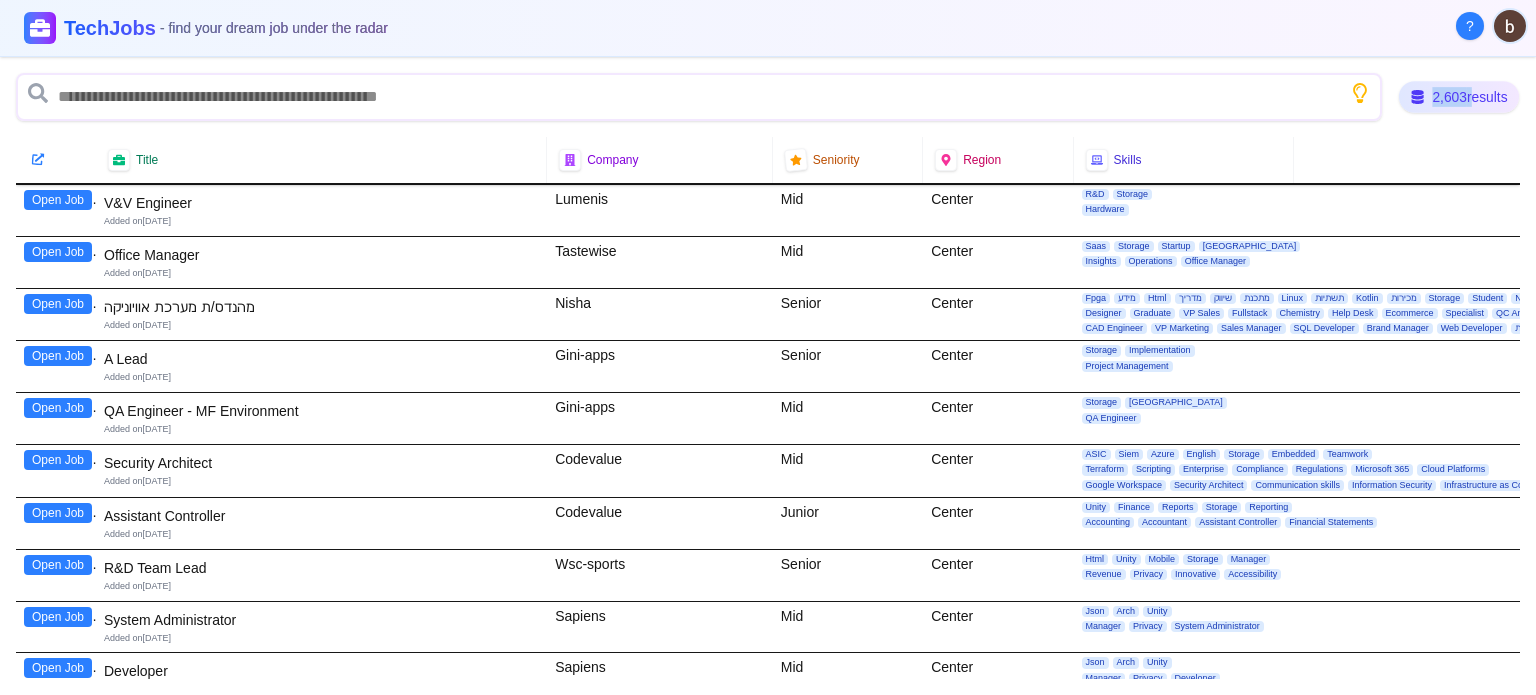 click on "2,603  results" at bounding box center [1459, 97] 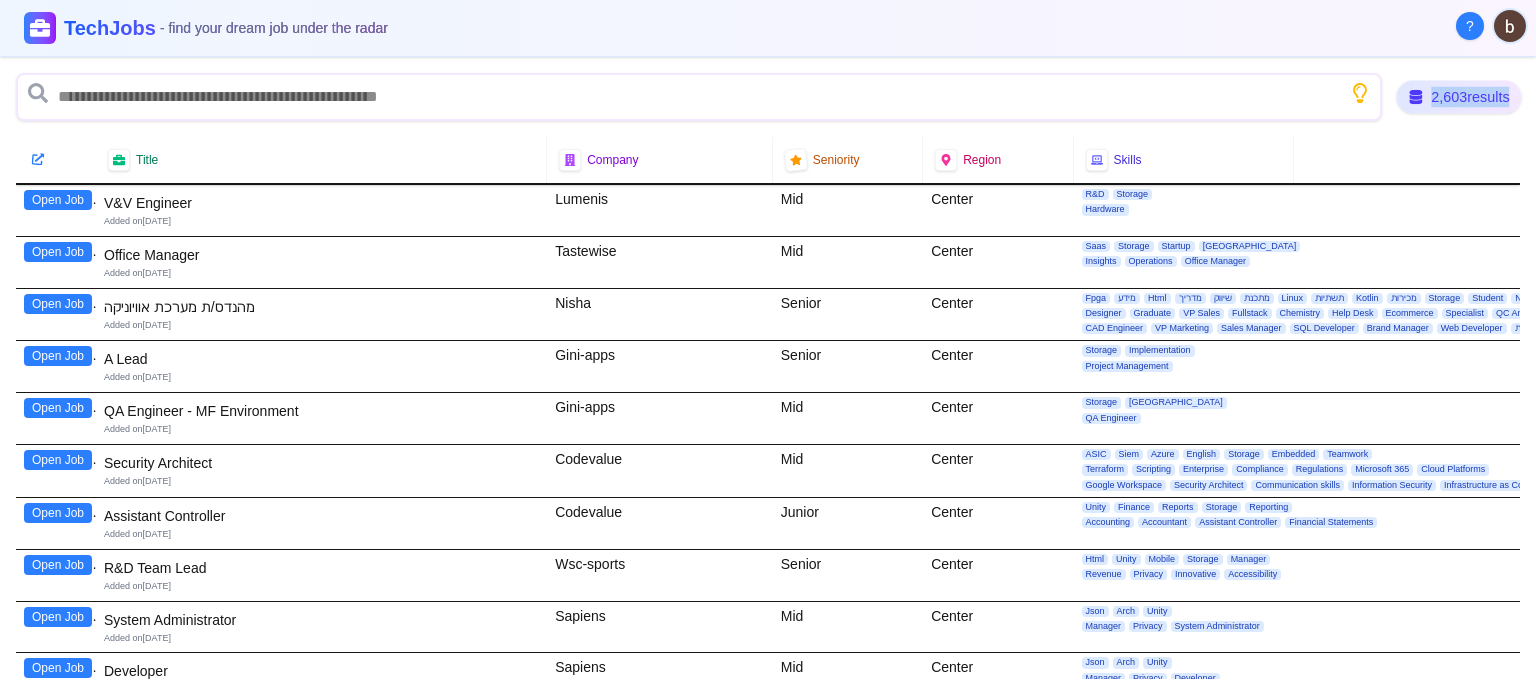 click on "2,603  results" at bounding box center [1458, 97] 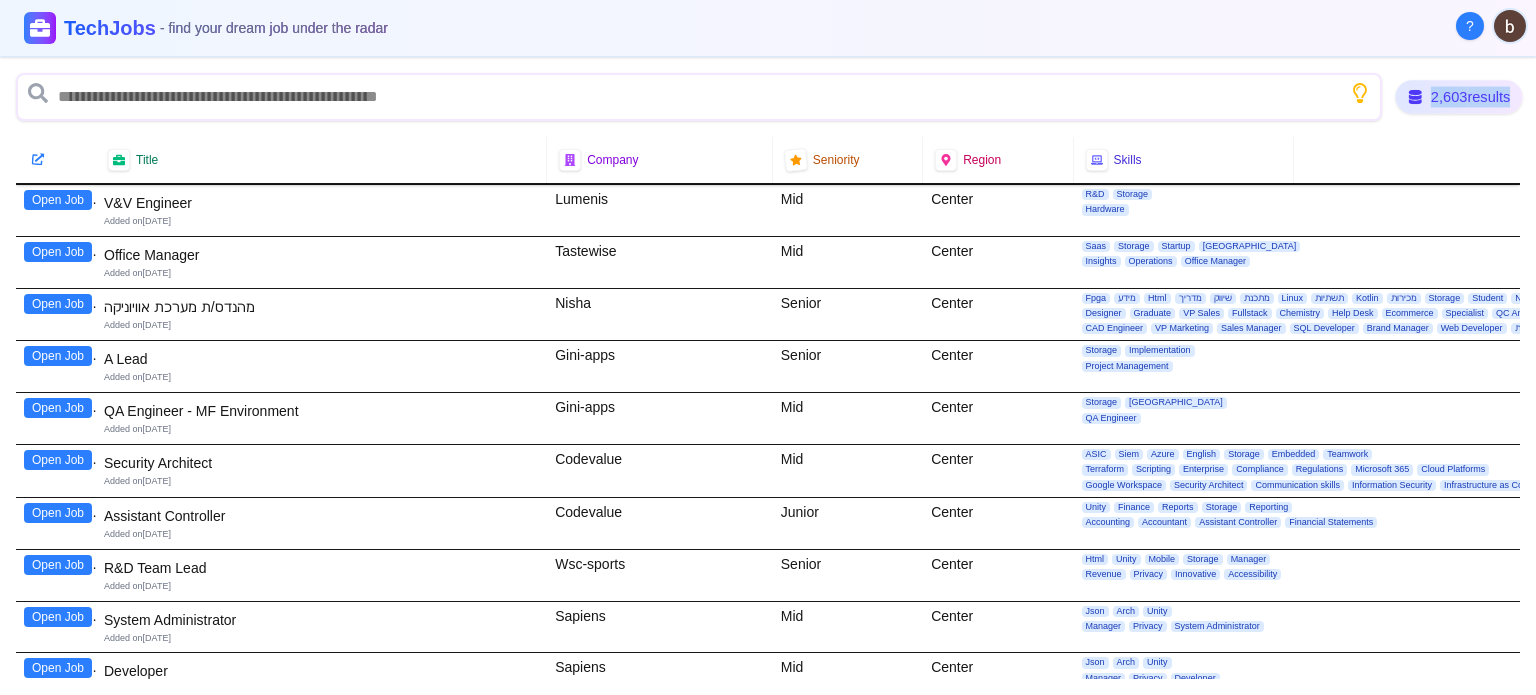 click on "2,603  results" at bounding box center (1458, 96) 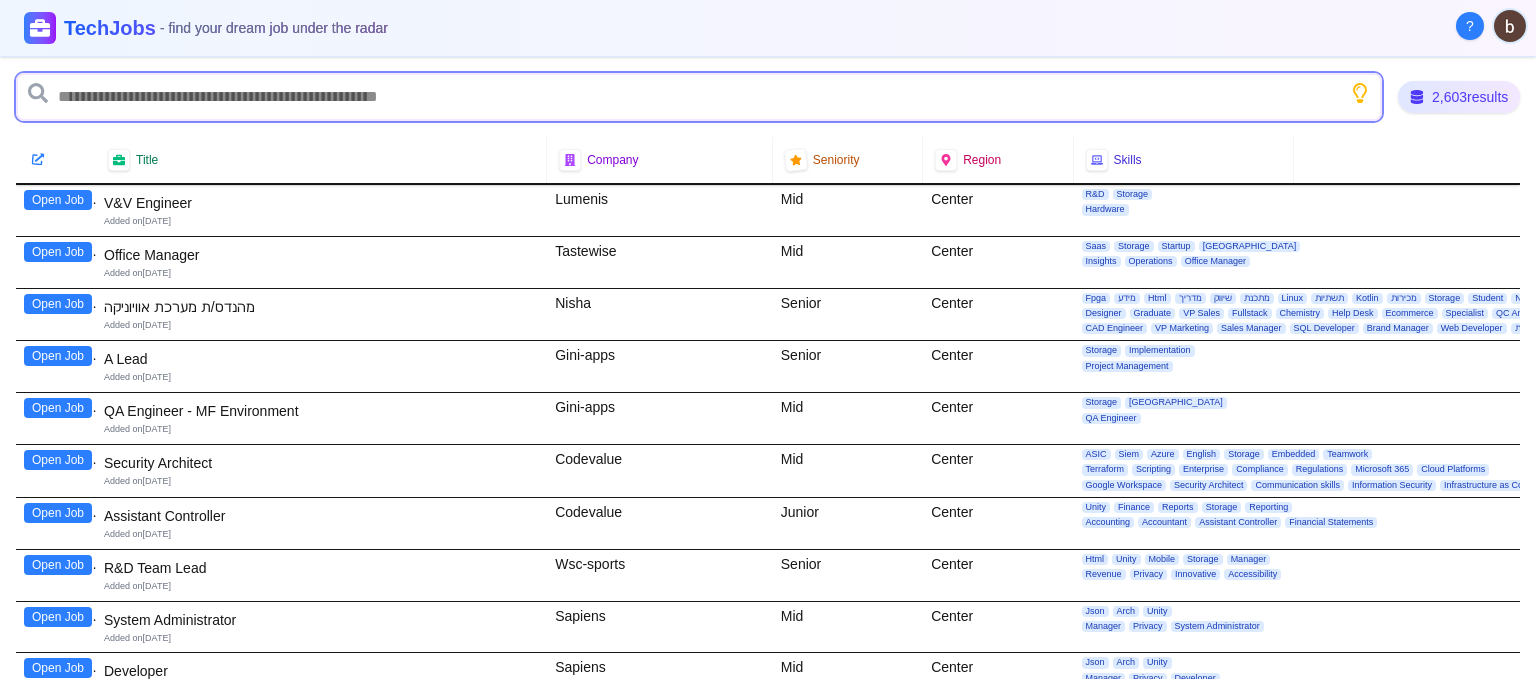 click at bounding box center [699, 97] 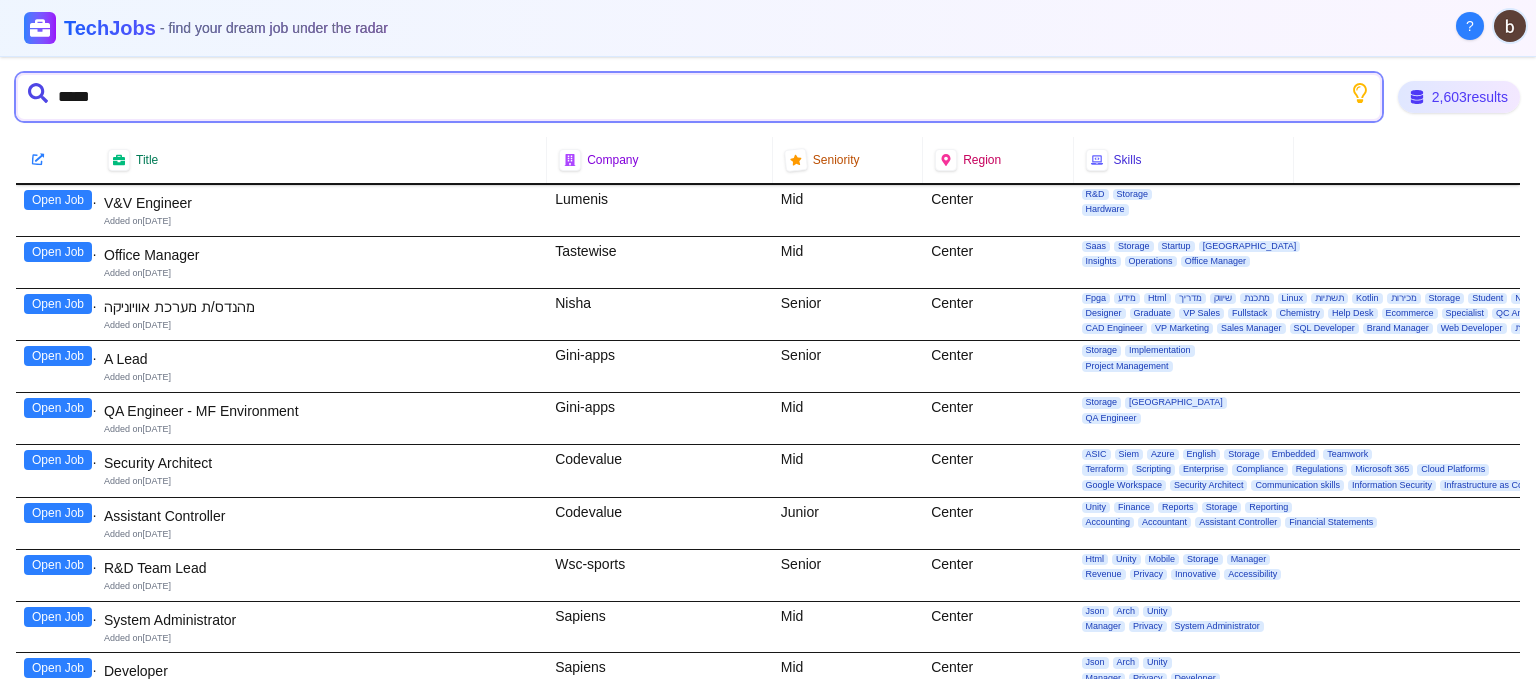 type on "******" 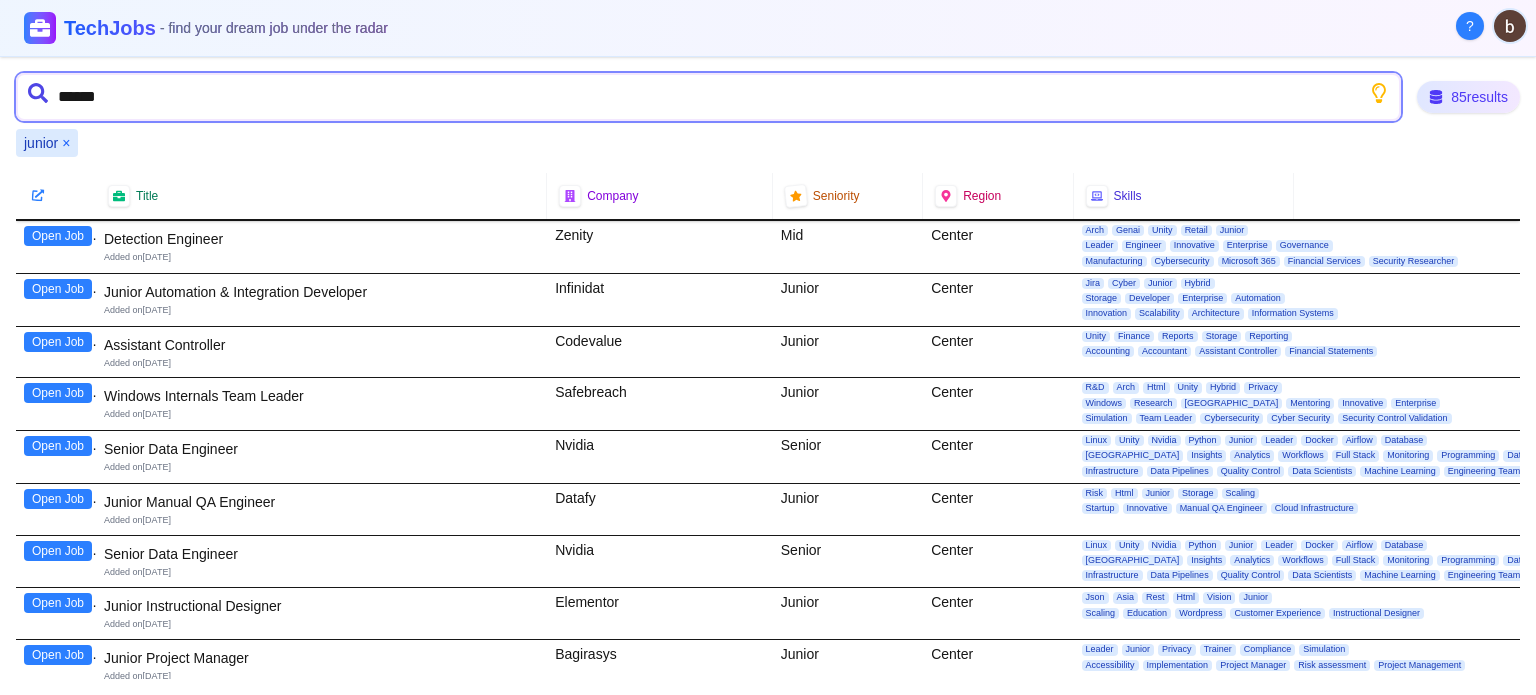 type on "*******" 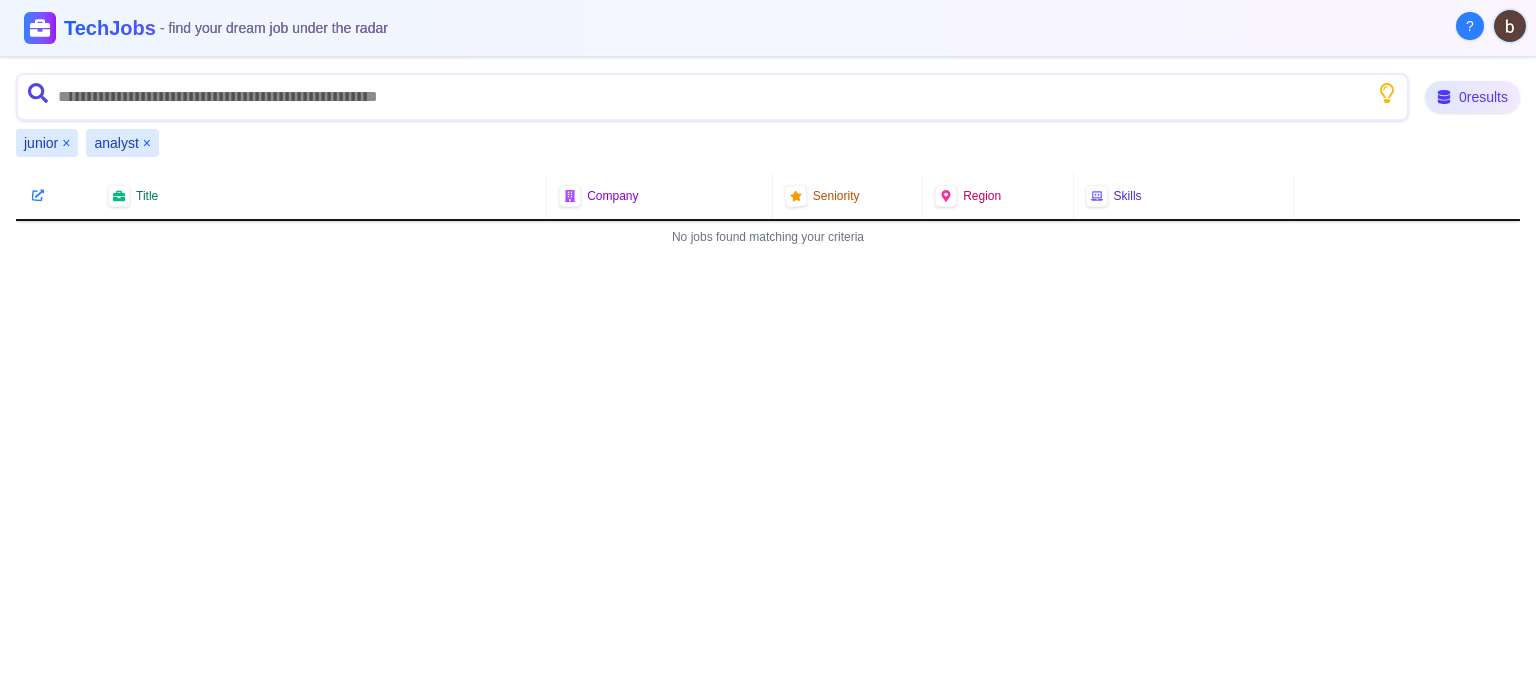 click on "×" at bounding box center [66, 143] 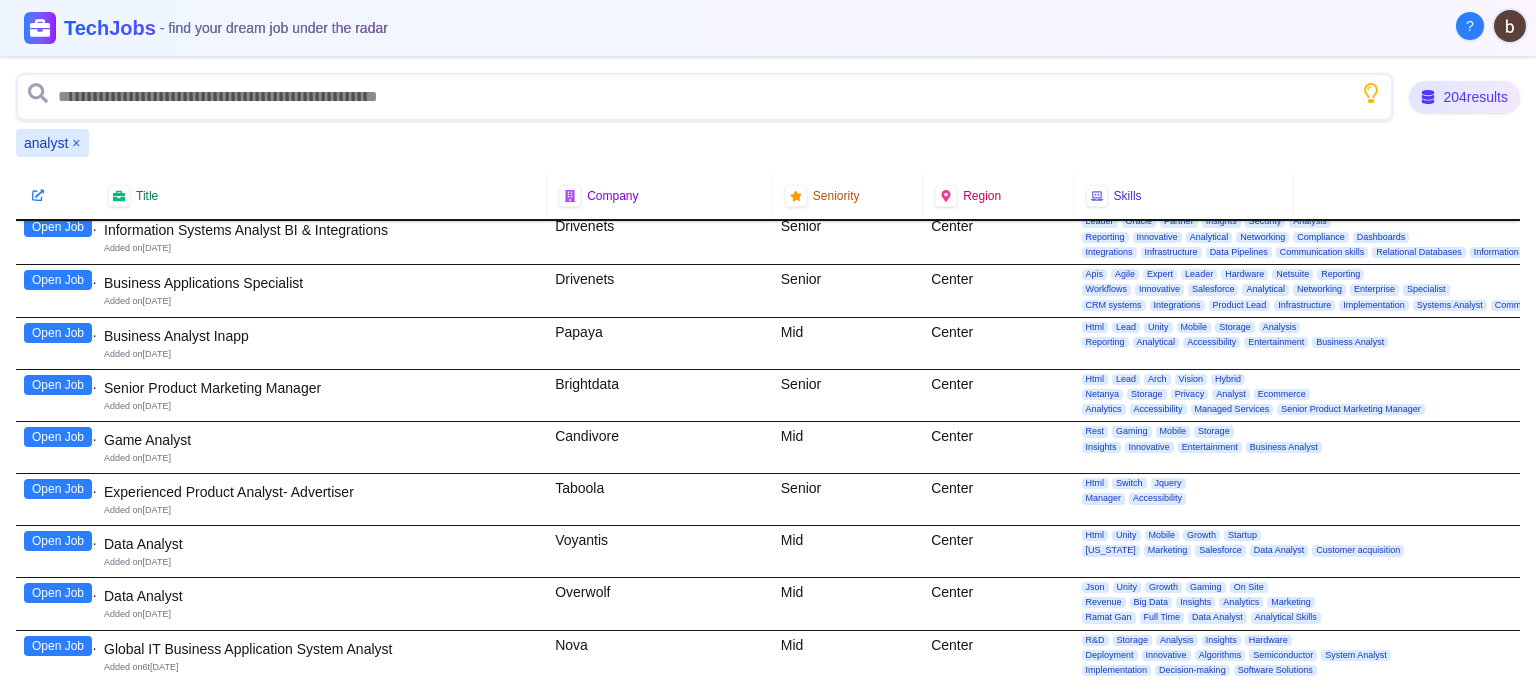 scroll, scrollTop: 1000, scrollLeft: 0, axis: vertical 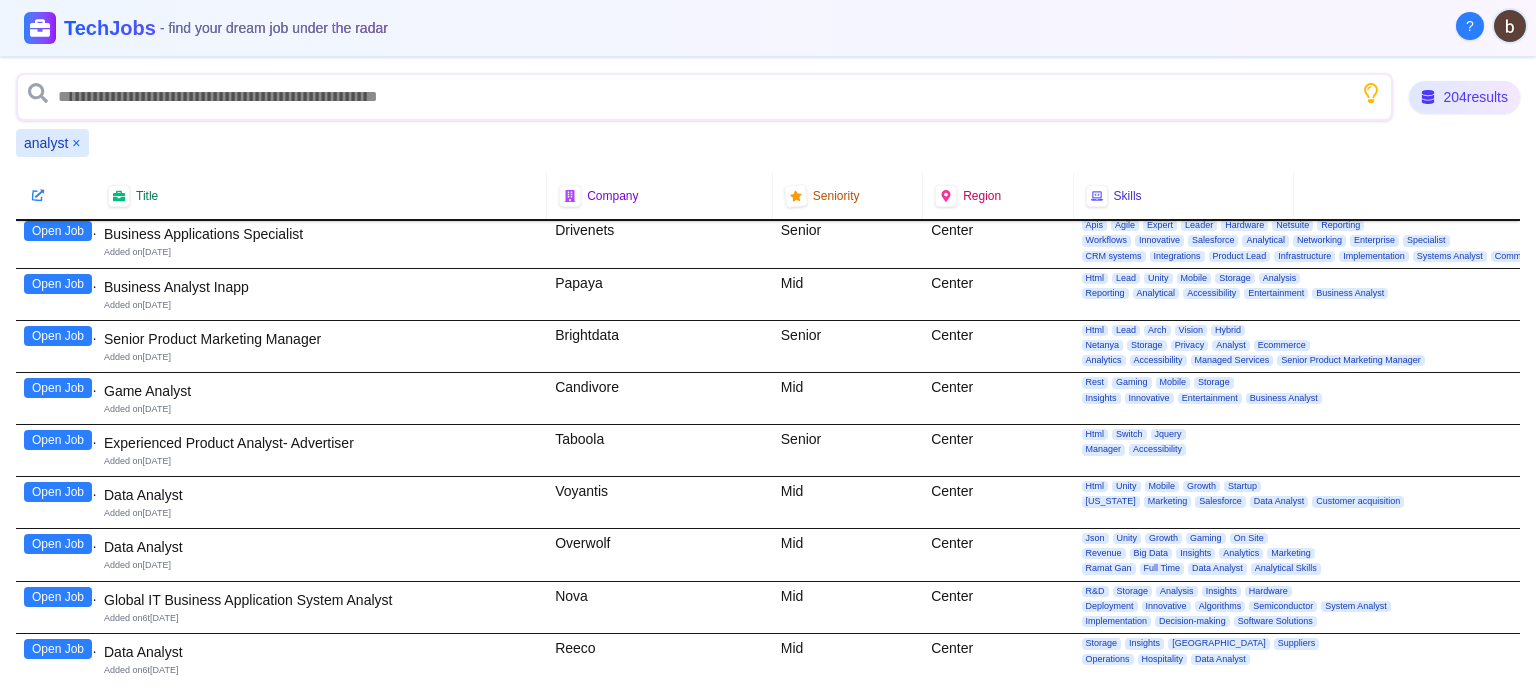 click on "Data Analyst" at bounding box center [321, 547] 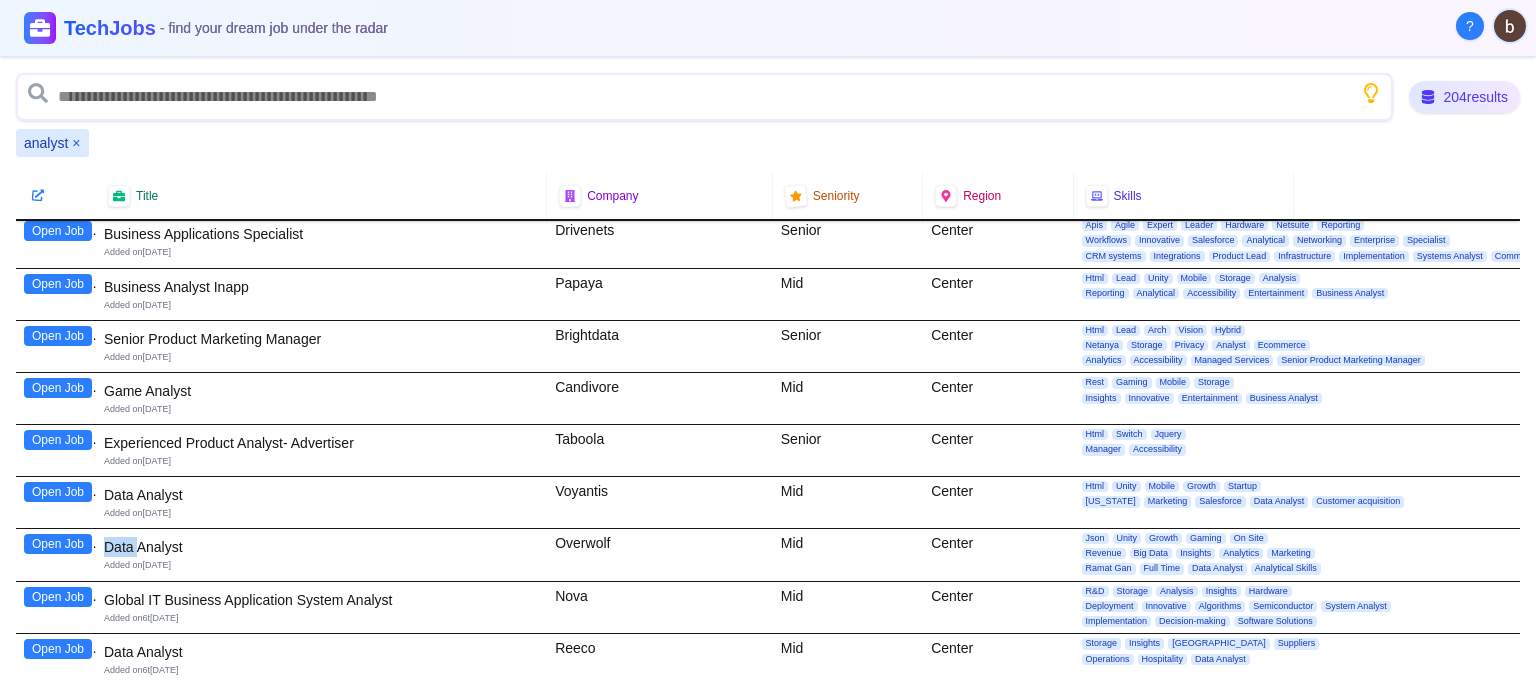 click on "Data Analyst" at bounding box center [321, 547] 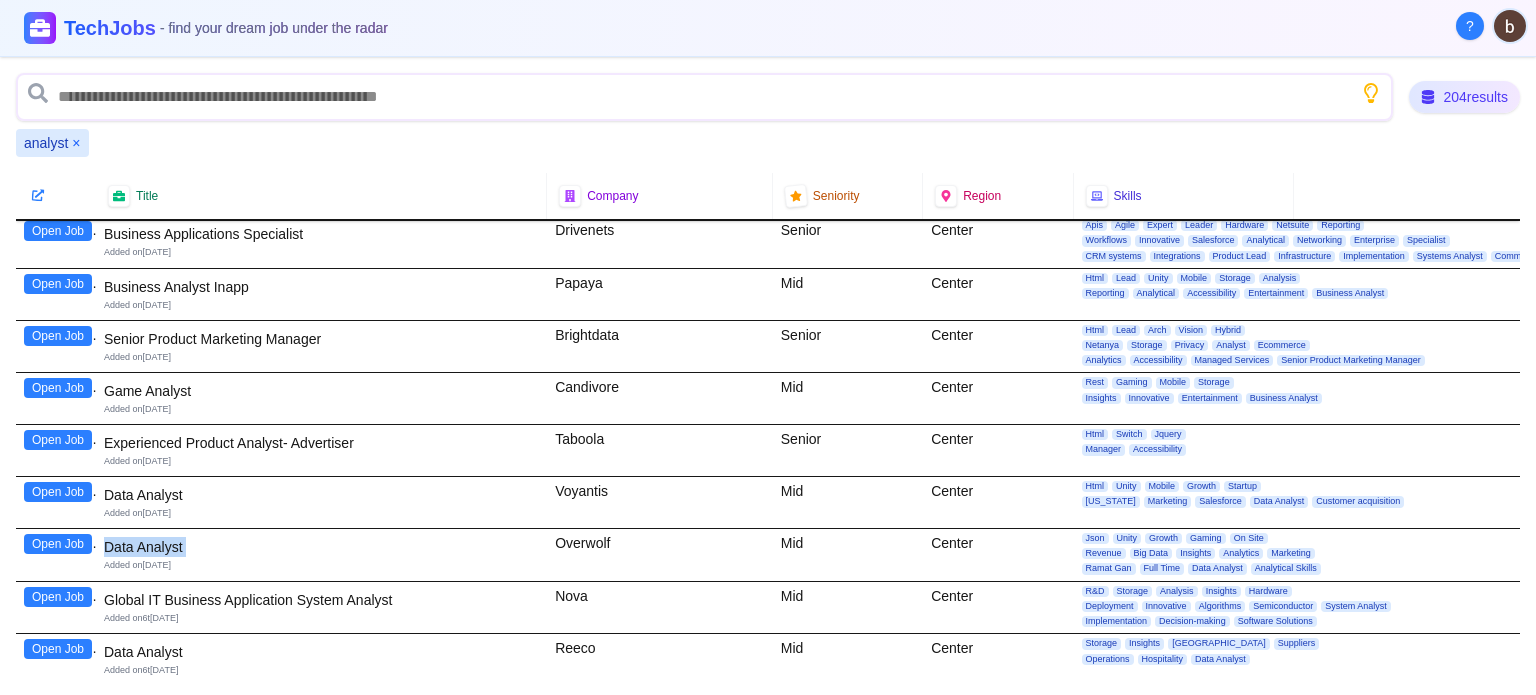 click on "Data Analyst" at bounding box center [321, 547] 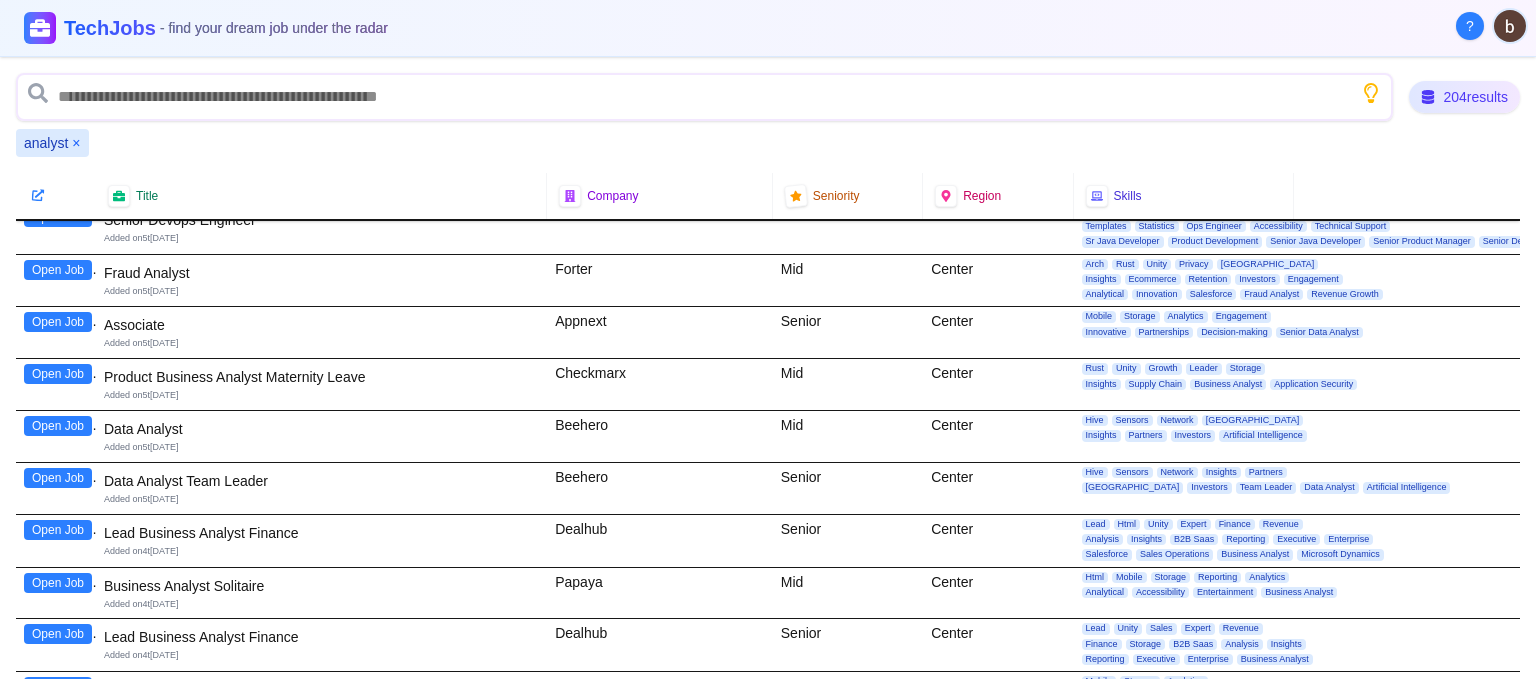 scroll, scrollTop: 1800, scrollLeft: 0, axis: vertical 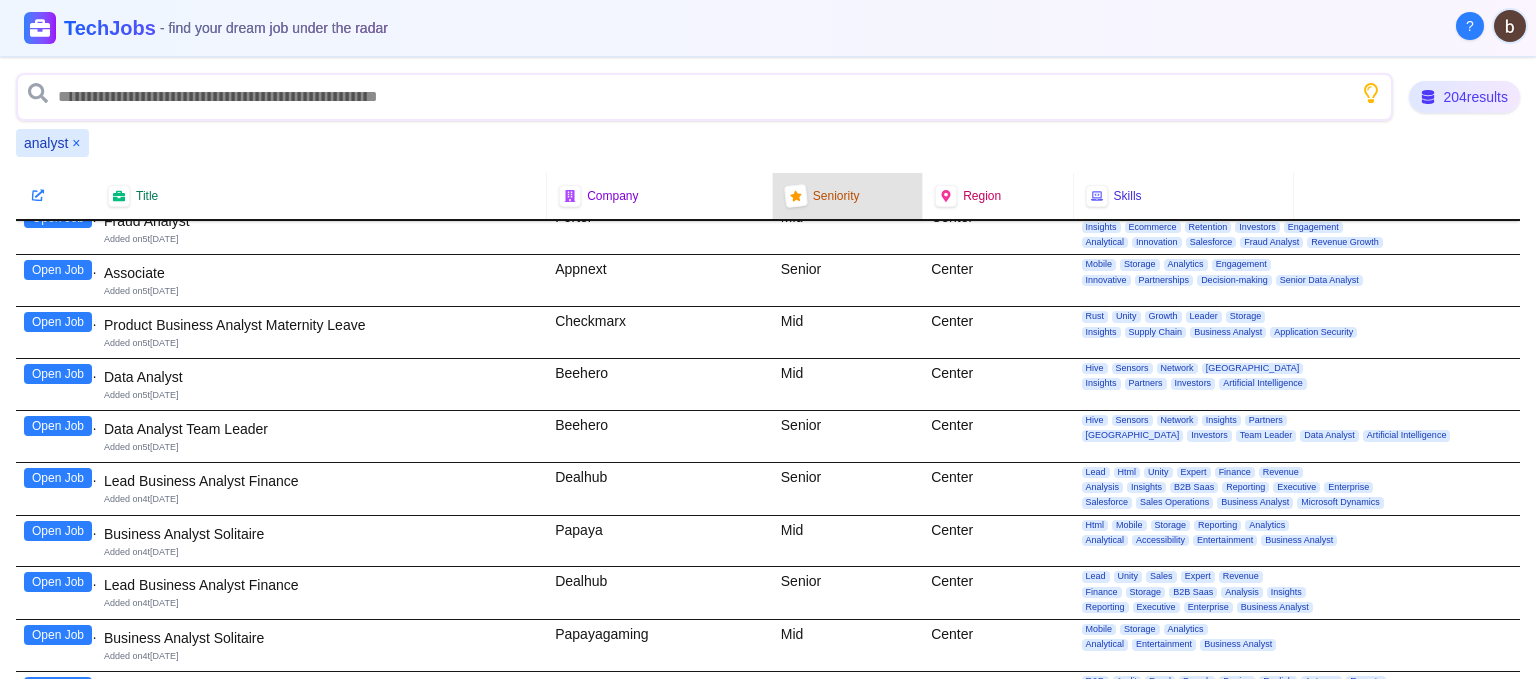 click on "Seniority" at bounding box center (836, 196) 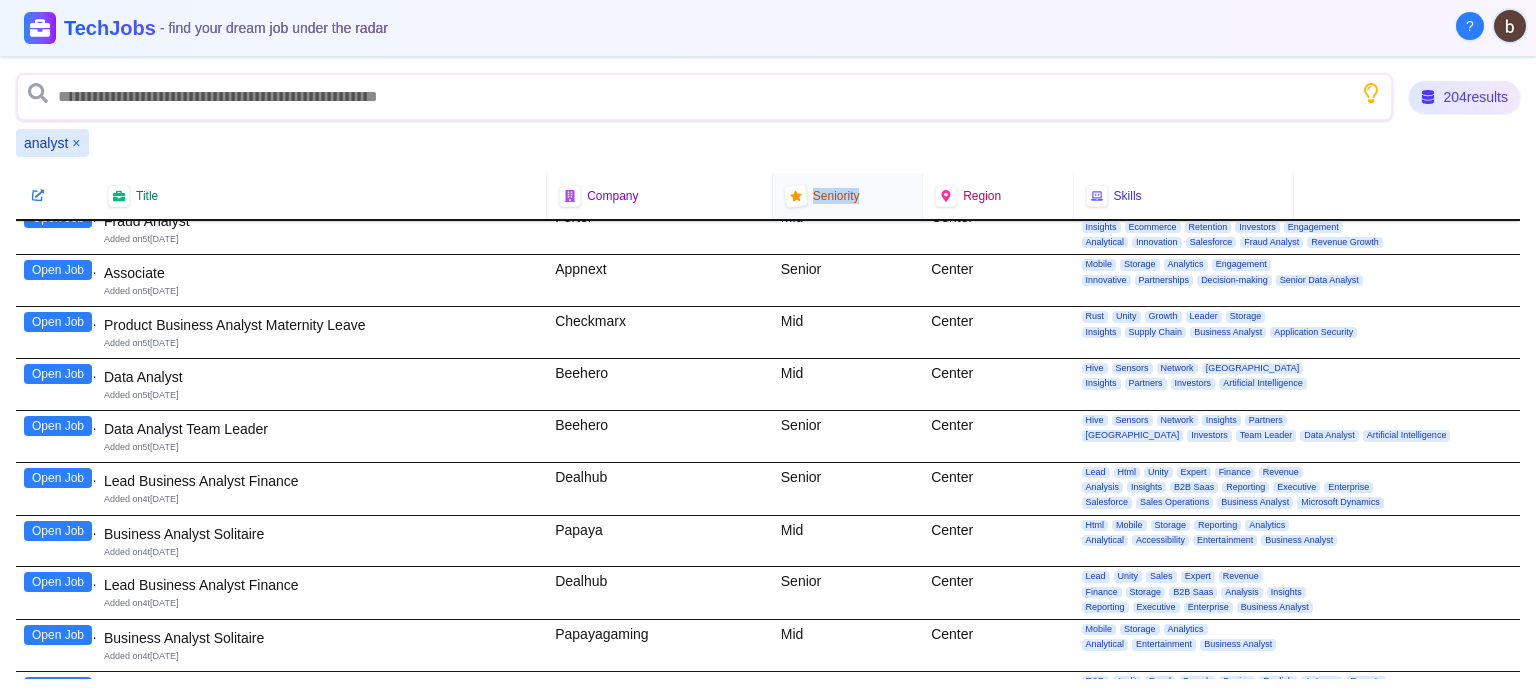 click on "Seniority" at bounding box center [836, 196] 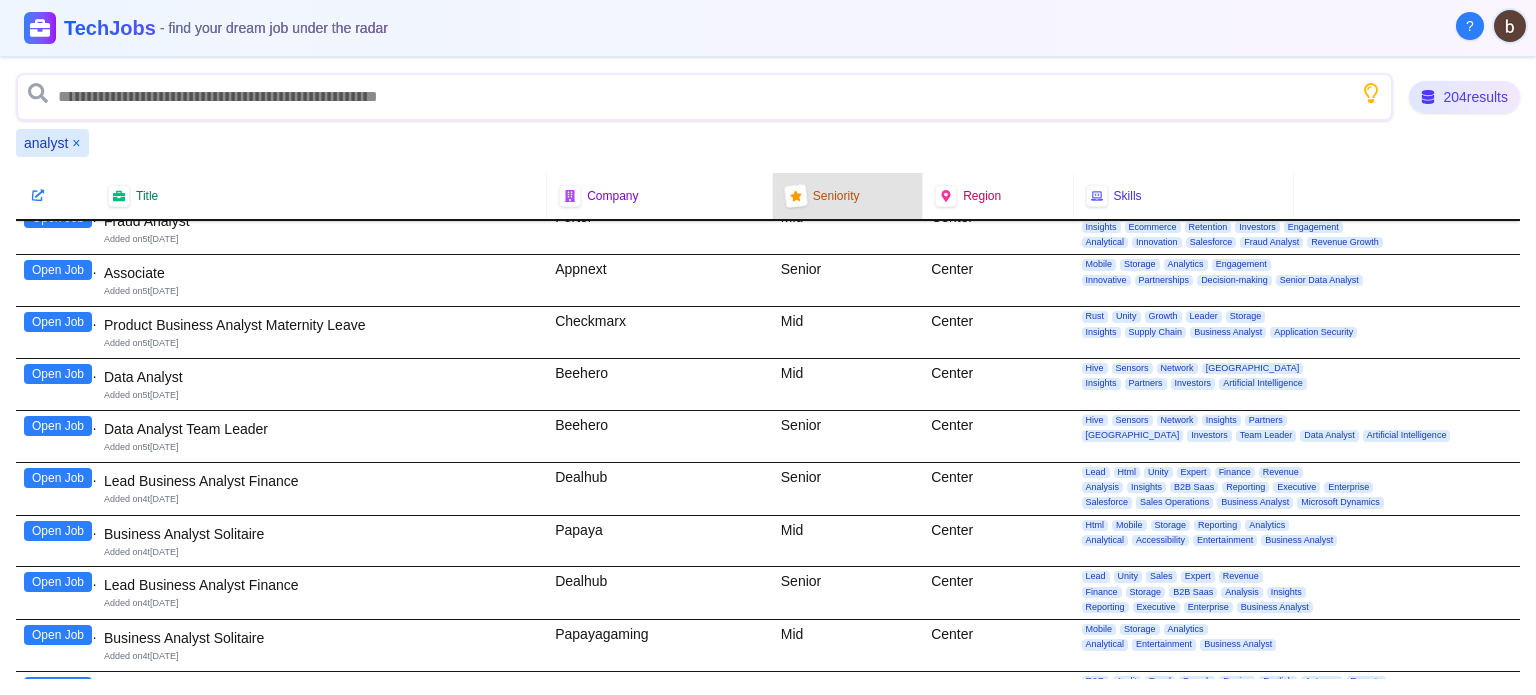 click on "204  results analyst × Title Company Seniority Region Skills Open Job   מהנדס/ת מערכת אוויוניקה Added on  1st July 2025 Nisha Senior Center Fpga מידע Html מדריך שיווק מתכנת Linux תשתיות Kotlin מכירות Storage Student Network Designer Graduate VP Sales Fullstack Chemistry Help Desk Ecommerce Specialist QC Analyst C Engineer IT Engineer C Developer Engineering CAD Engineer VP Marketing Sales Manager SQL Developer Brand Manager Web Developer מהנדס/ת מערכת Marcom Manager Virtualization Circuit design מנהל.ת חשבונות DSP Team Leader Open Job   Machine Learning & Computer Vision Analyst Added on  1st July 2025 Getnexar Mid Center Lead Arch Unity Camera Mobile Analyst Sensors Scaling Network Partners Database Research Insights Analytics Computer Vision Machine Learning Technical Skills Data Engineering Cloud Infrastructure Open Job   Director, Incident Response Added on  1st July 2025 Mymoose Senior Center Vite Sales Leader Finance Pricing" at bounding box center [768, 376] 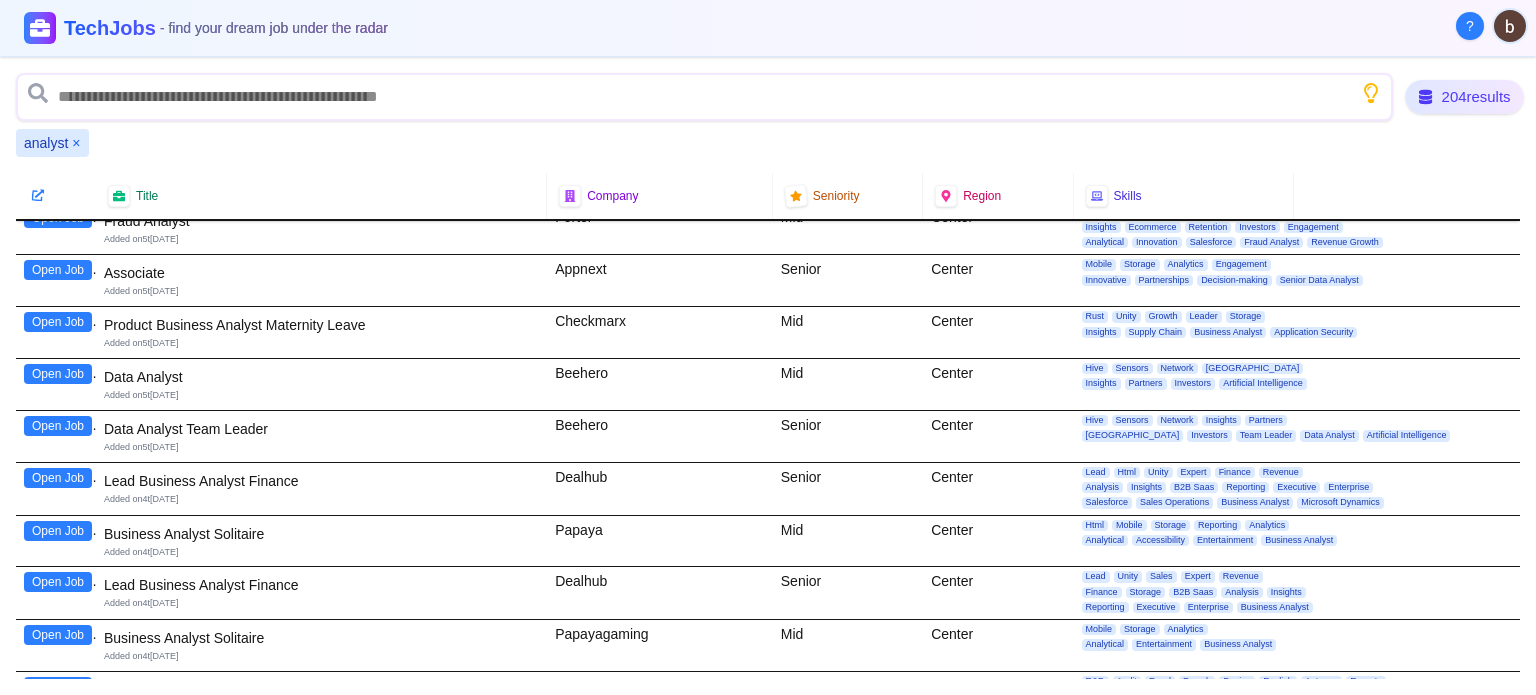 click on "204  results" at bounding box center [1465, 97] 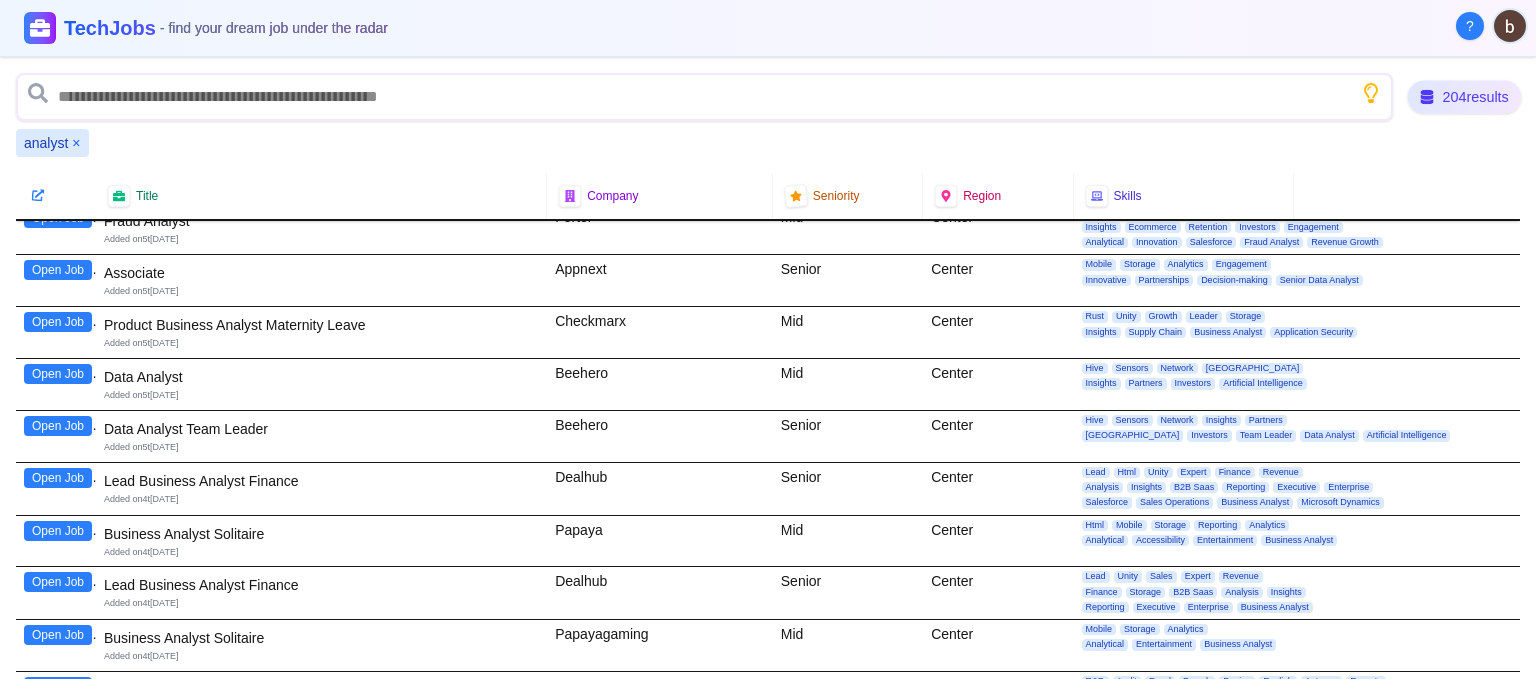 click 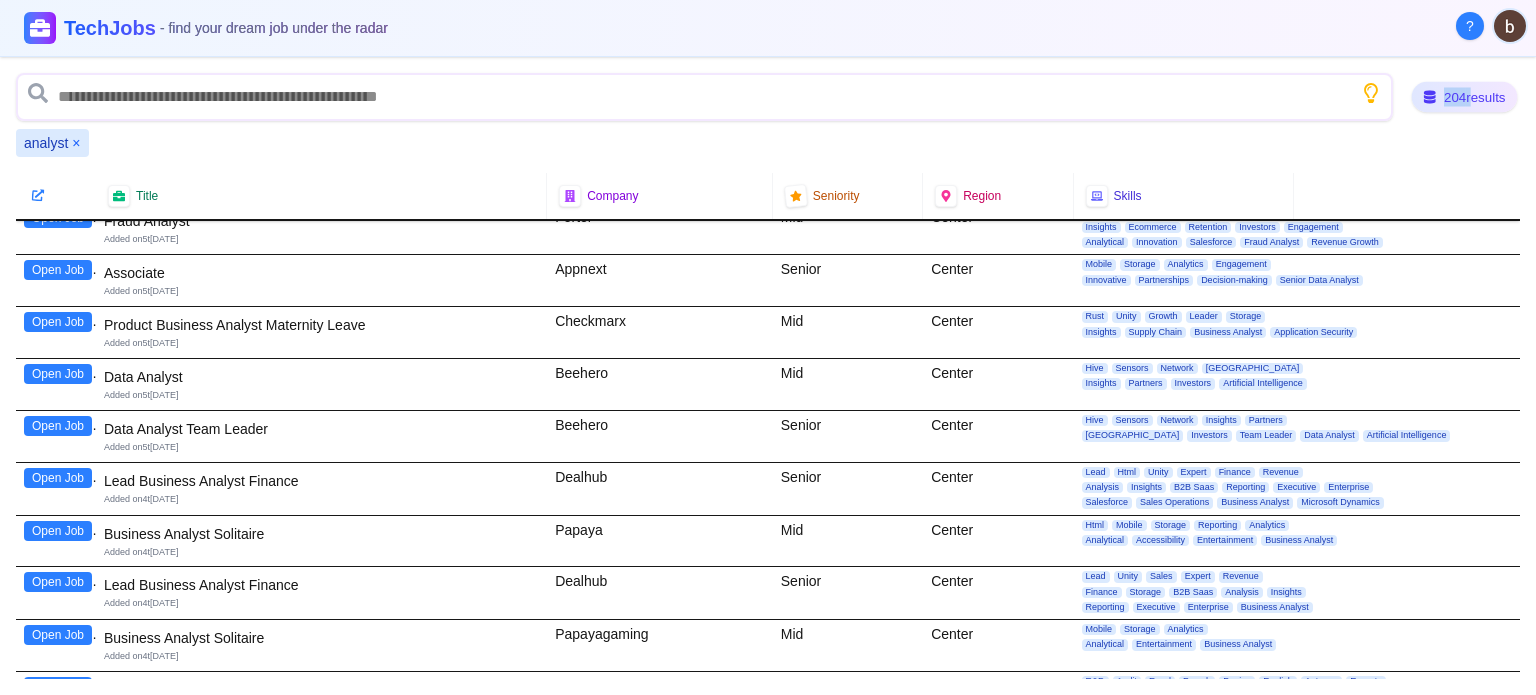 click 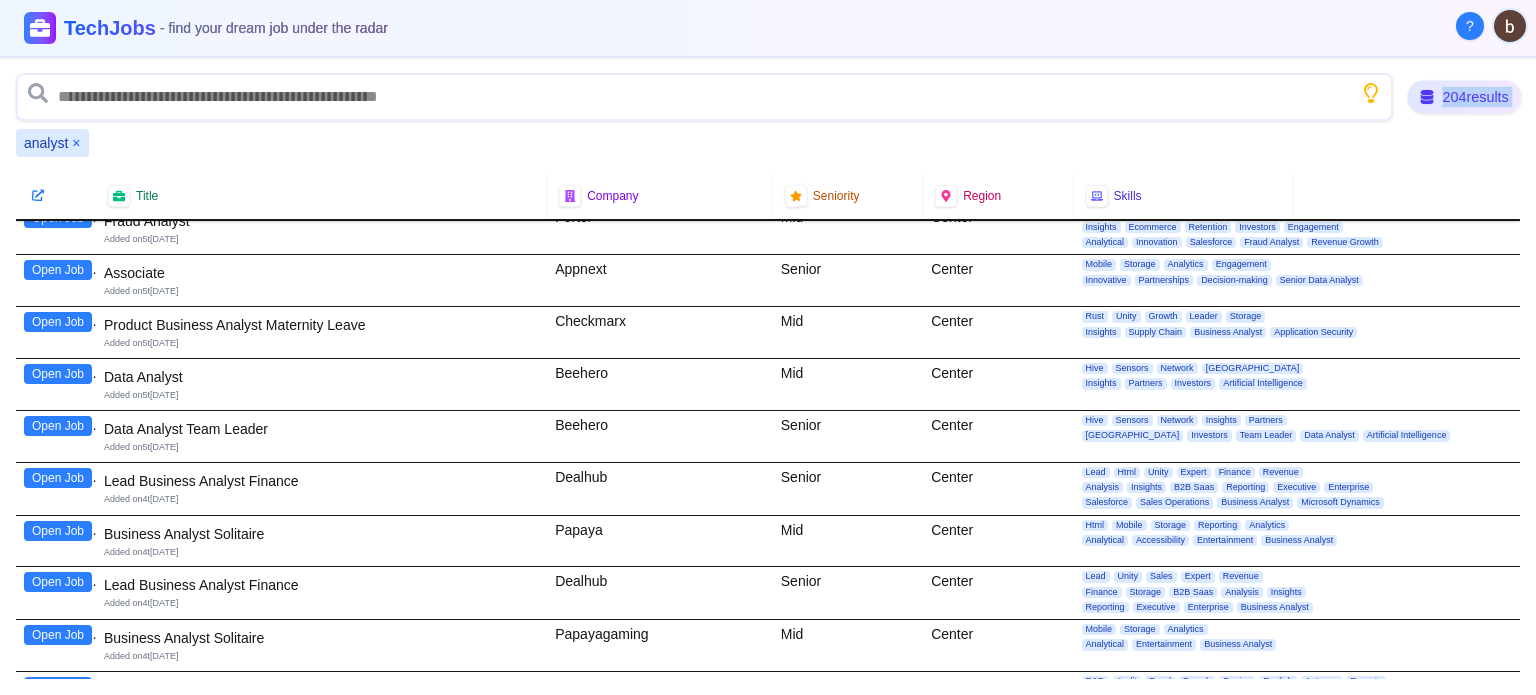 click 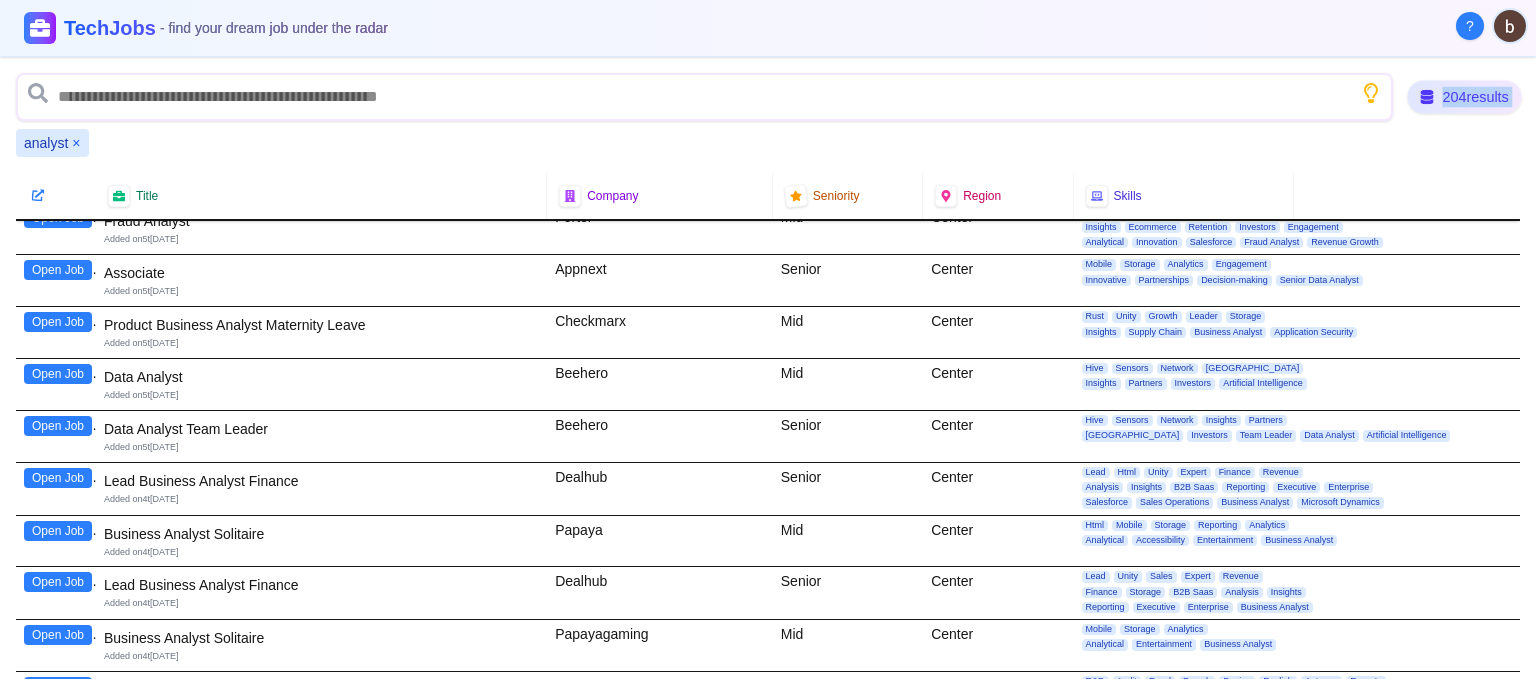 click on "204  results" at bounding box center [1465, 97] 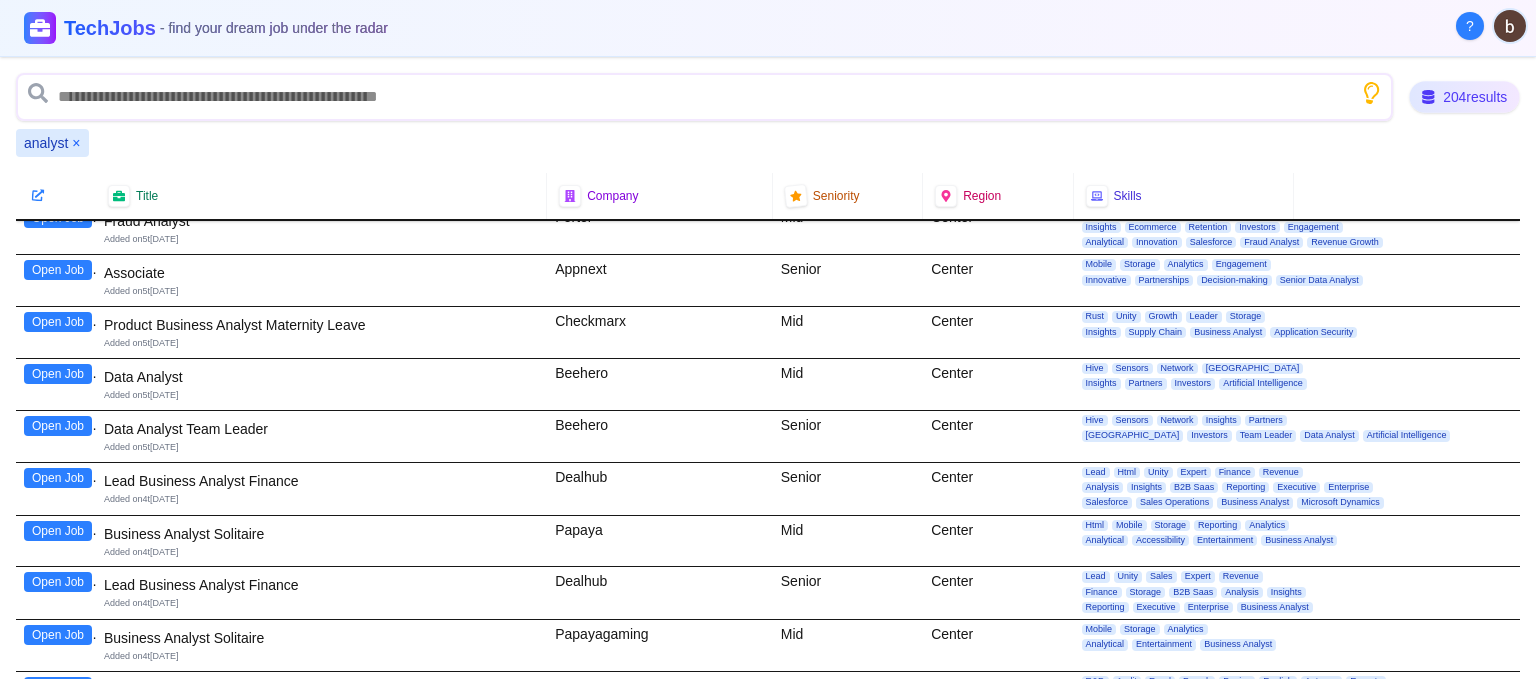 click 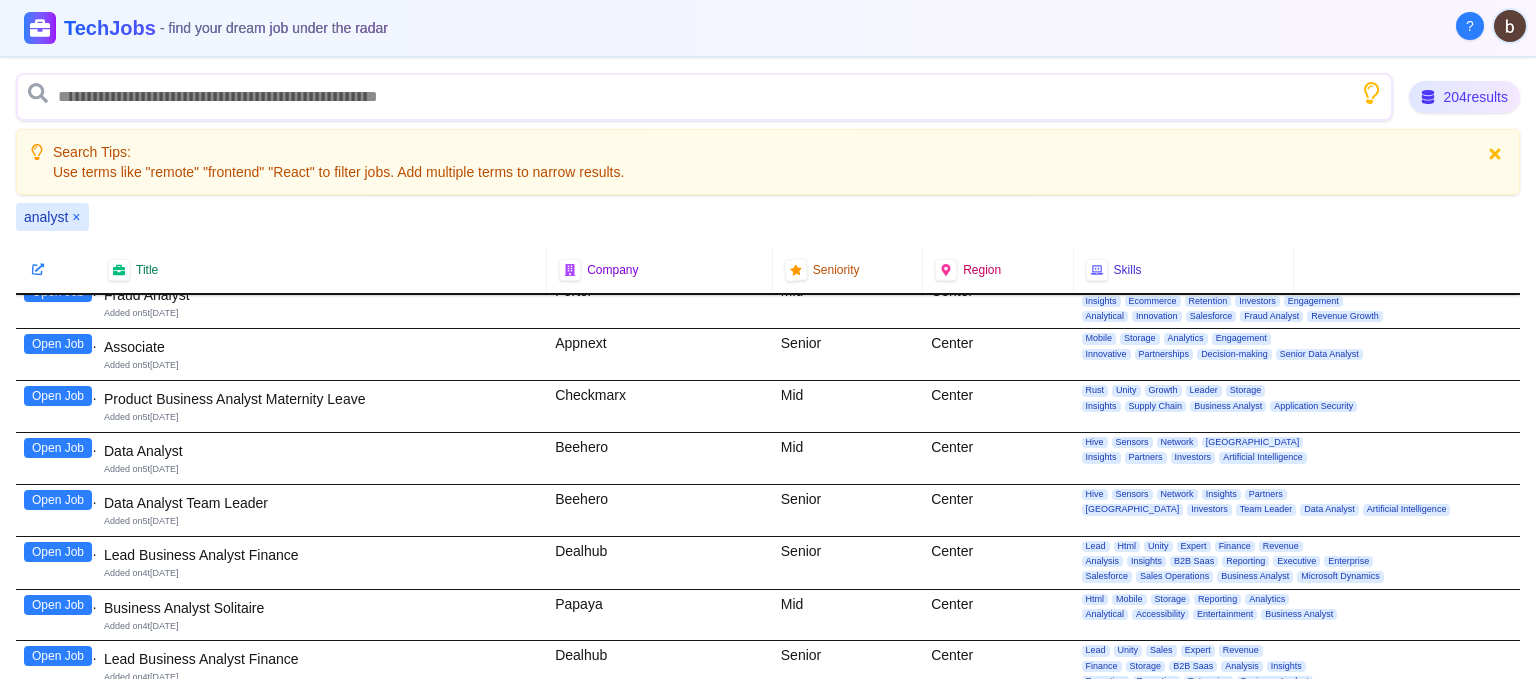 click 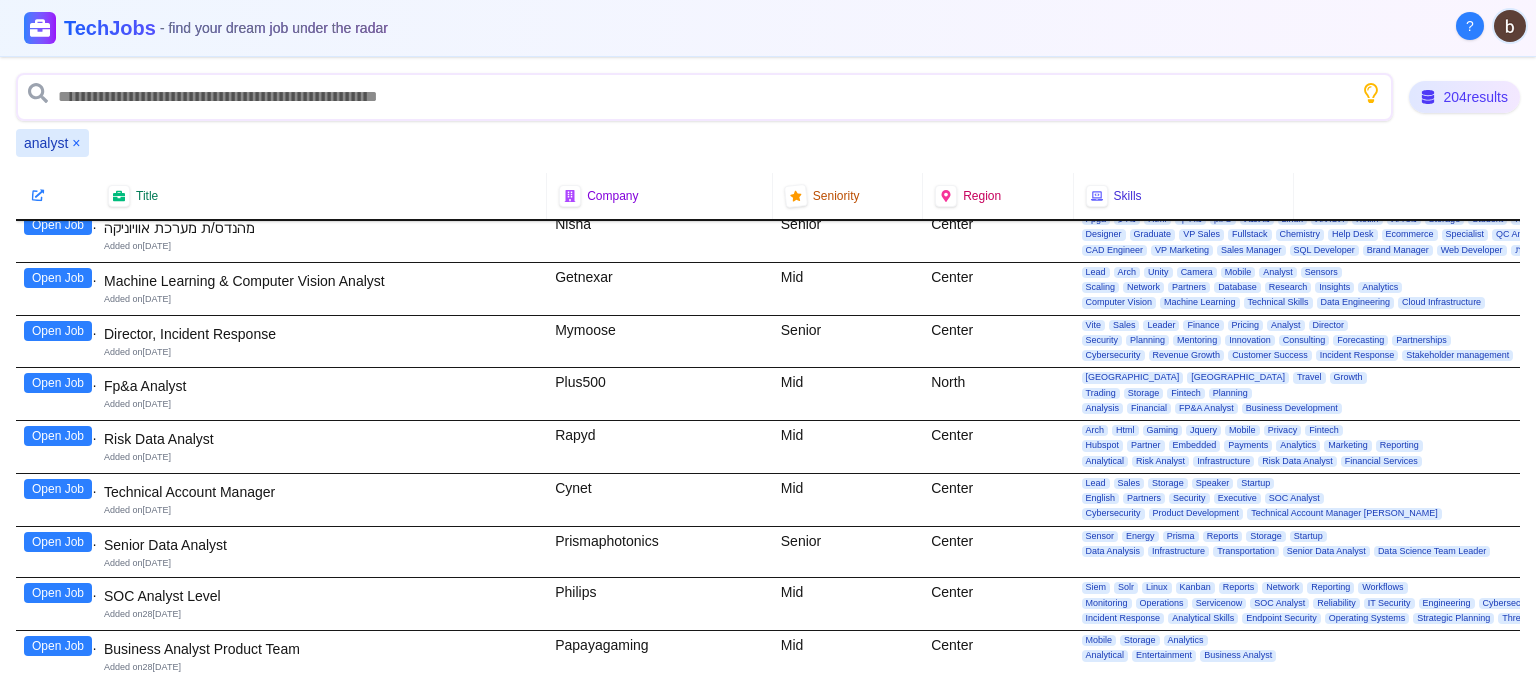 scroll, scrollTop: 0, scrollLeft: 0, axis: both 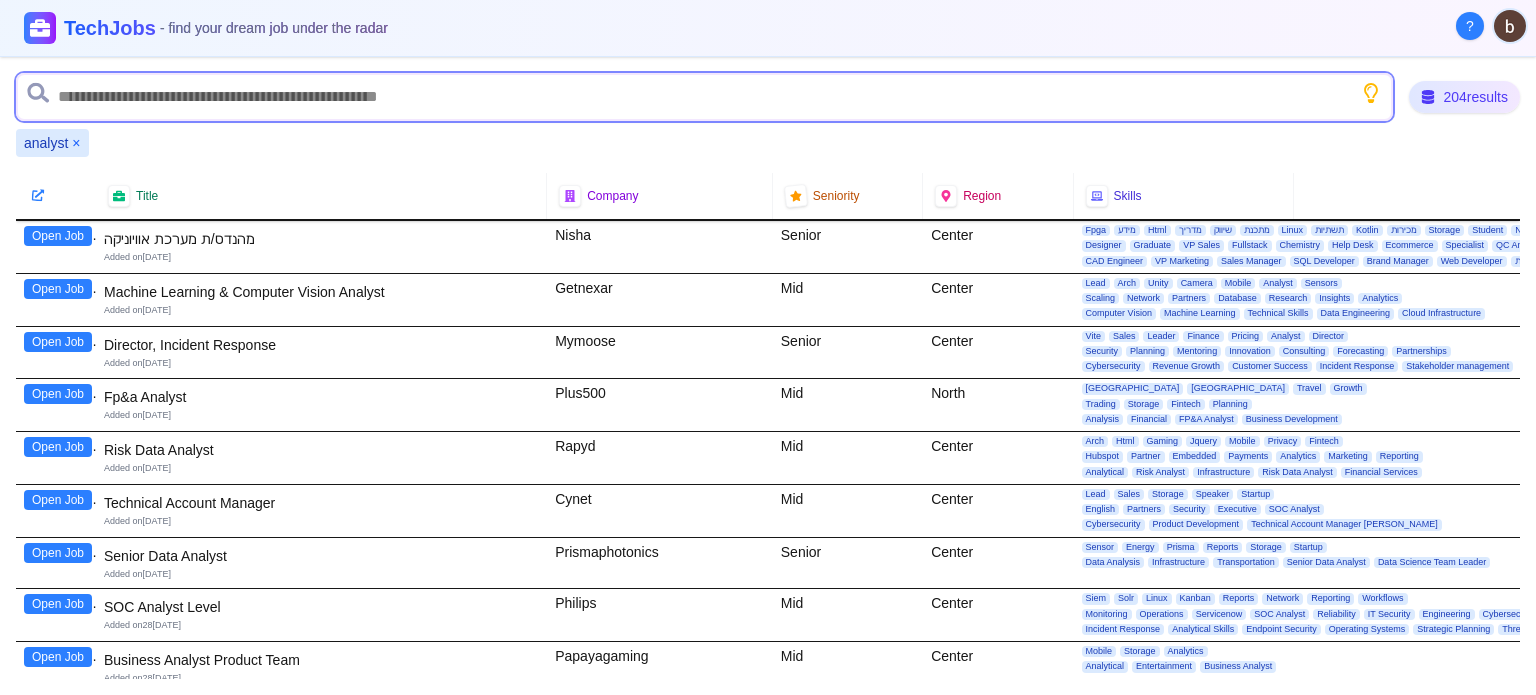 click at bounding box center (704, 97) 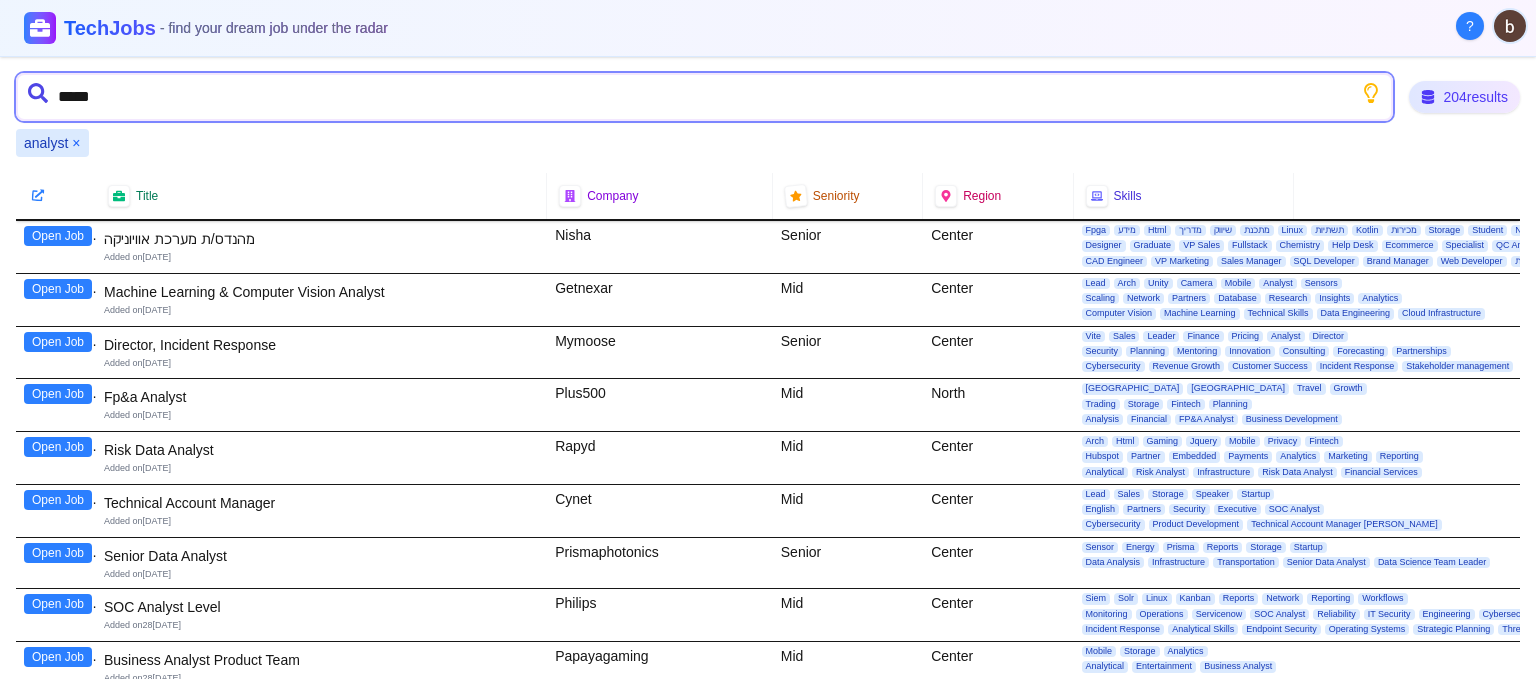 type on "******" 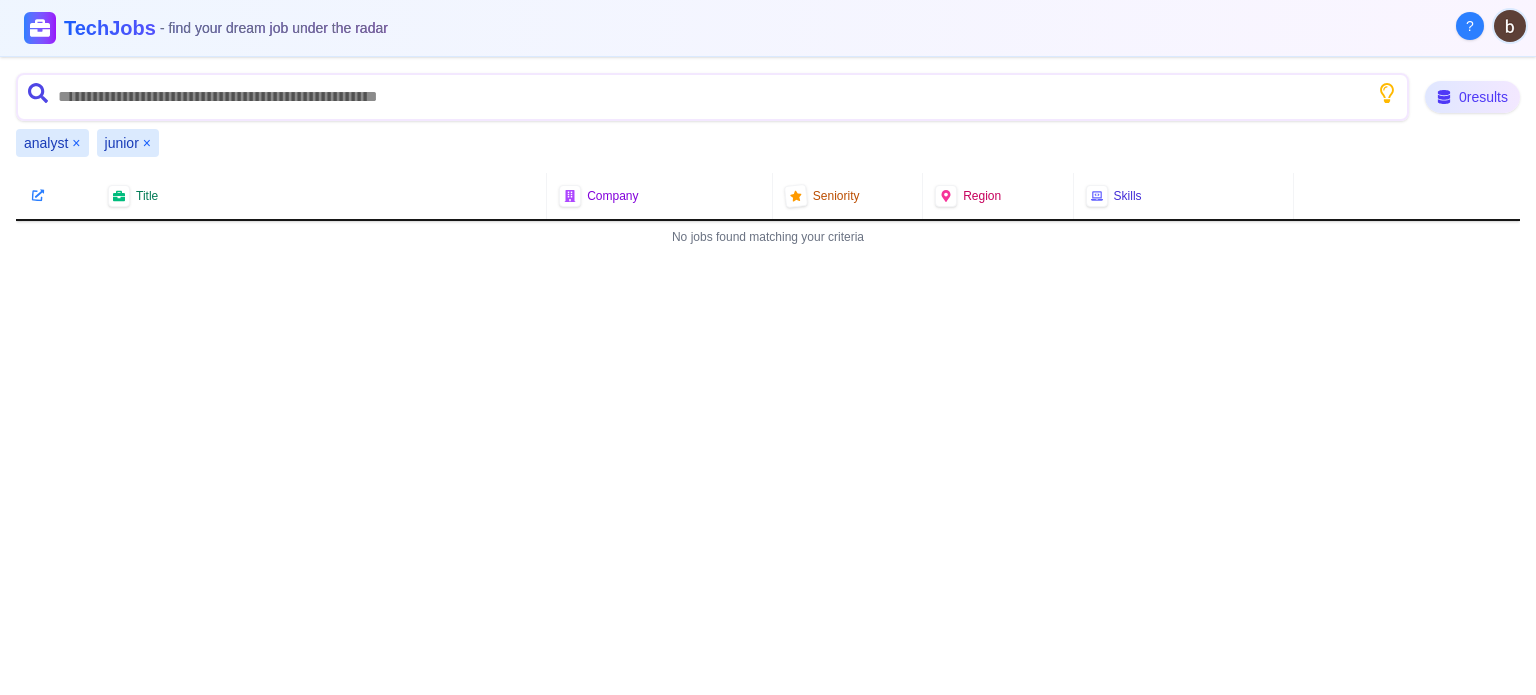 click on "×" at bounding box center [76, 143] 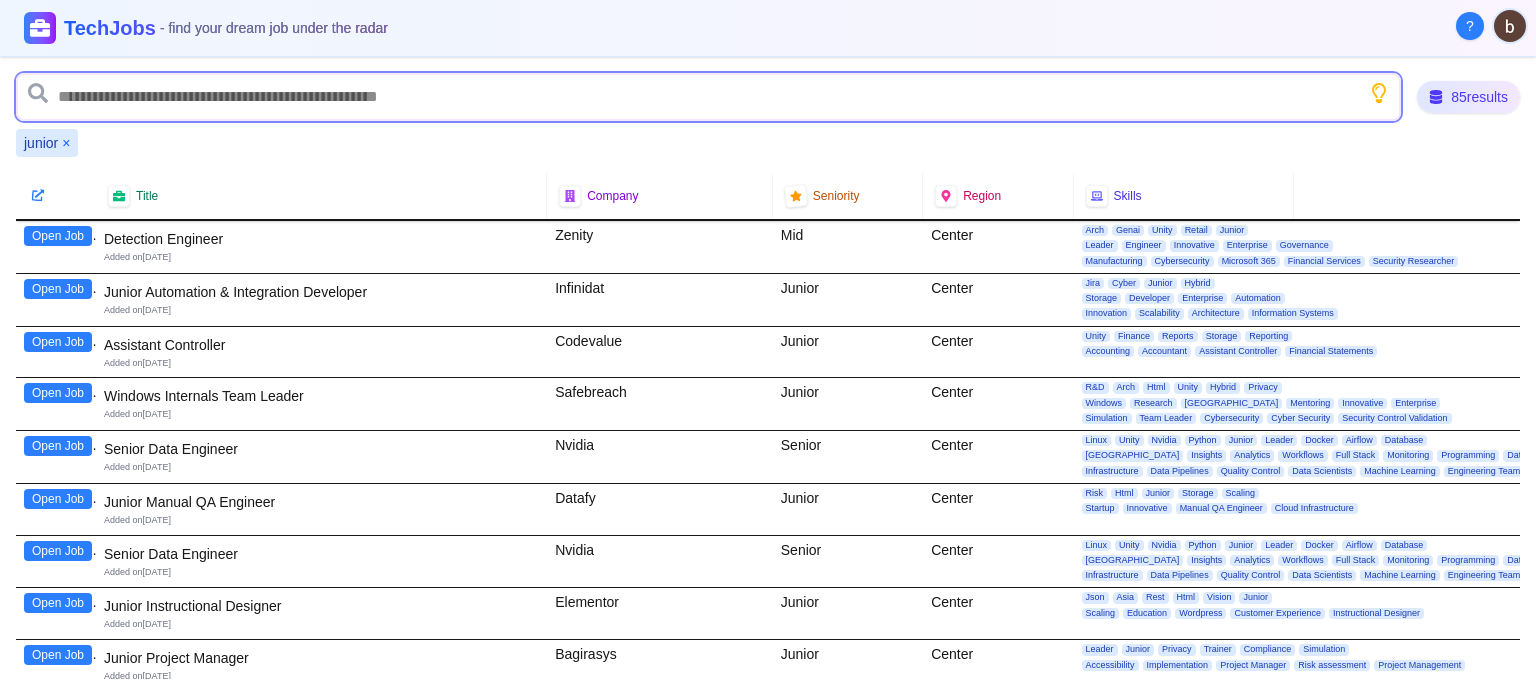 click at bounding box center (708, 97) 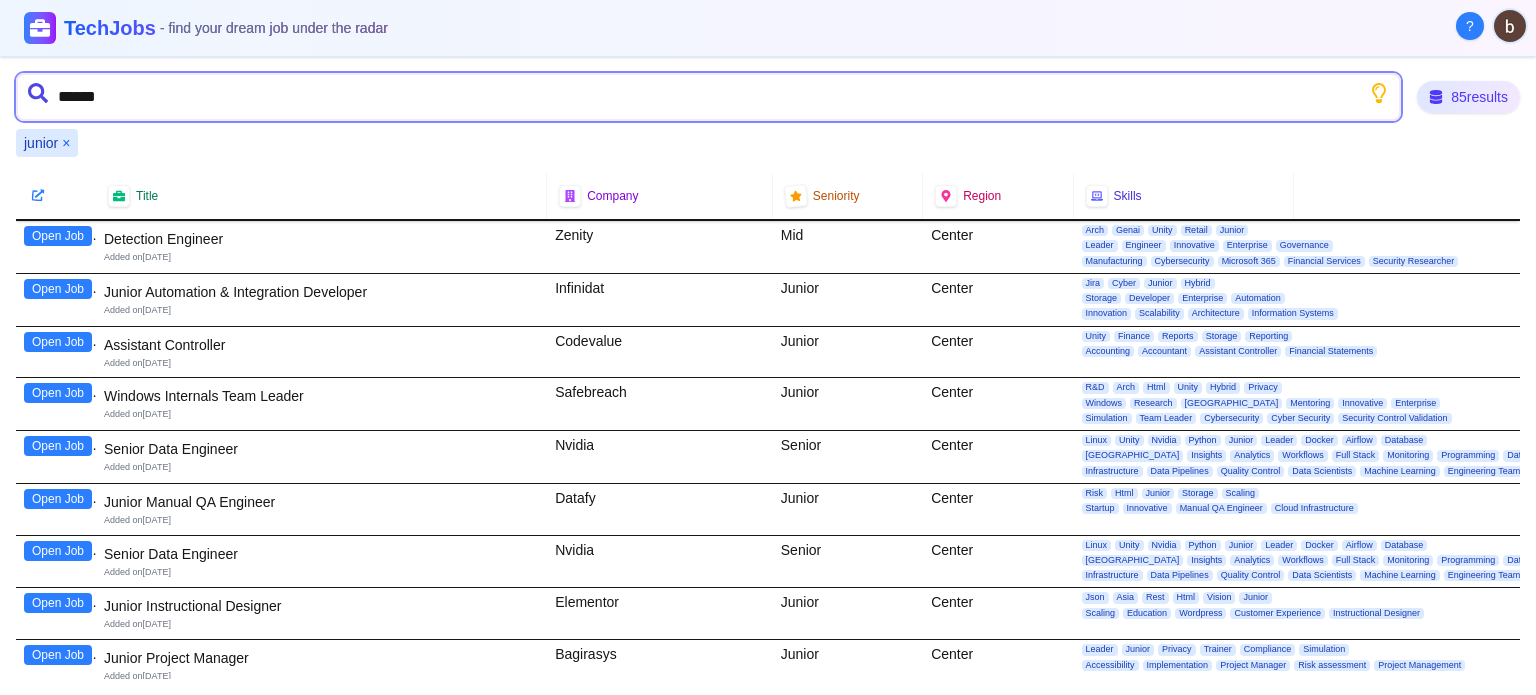 type on "*******" 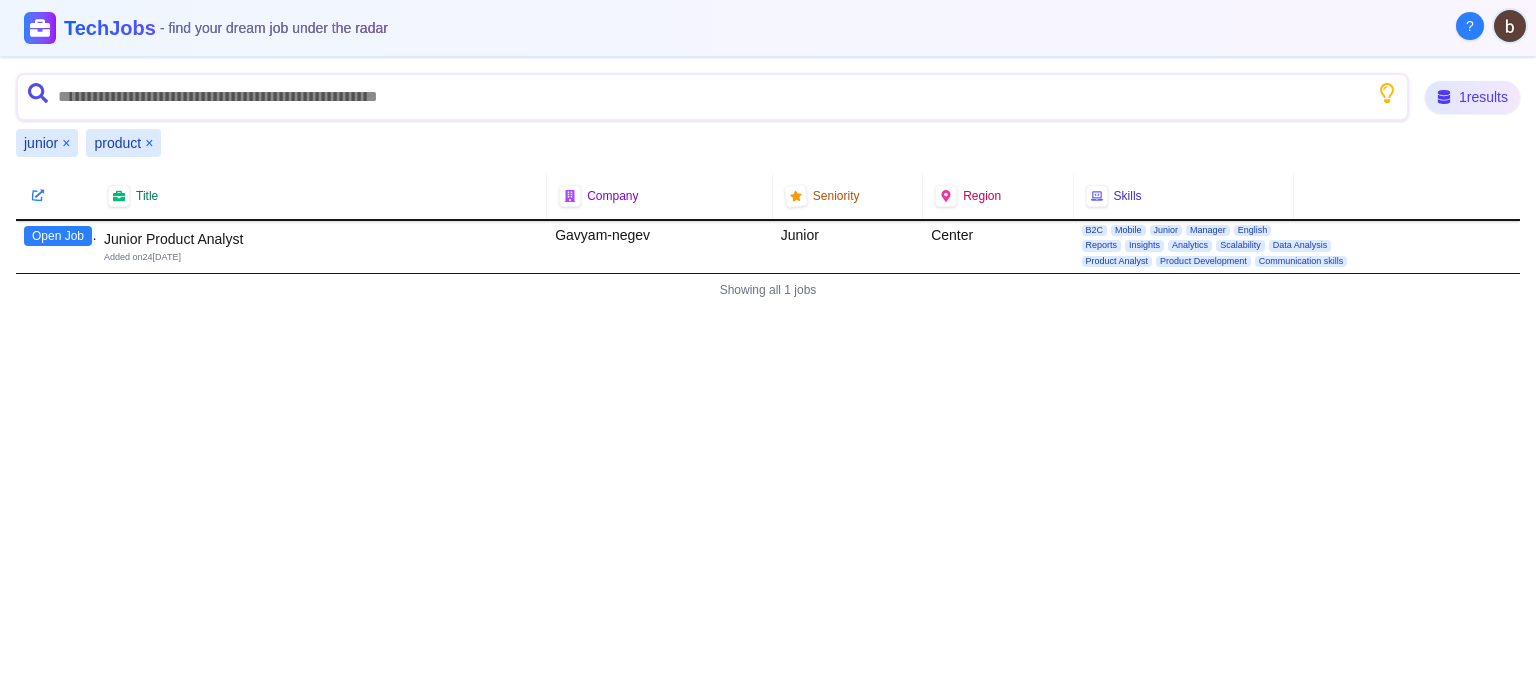 click on "Open Job" at bounding box center [58, 236] 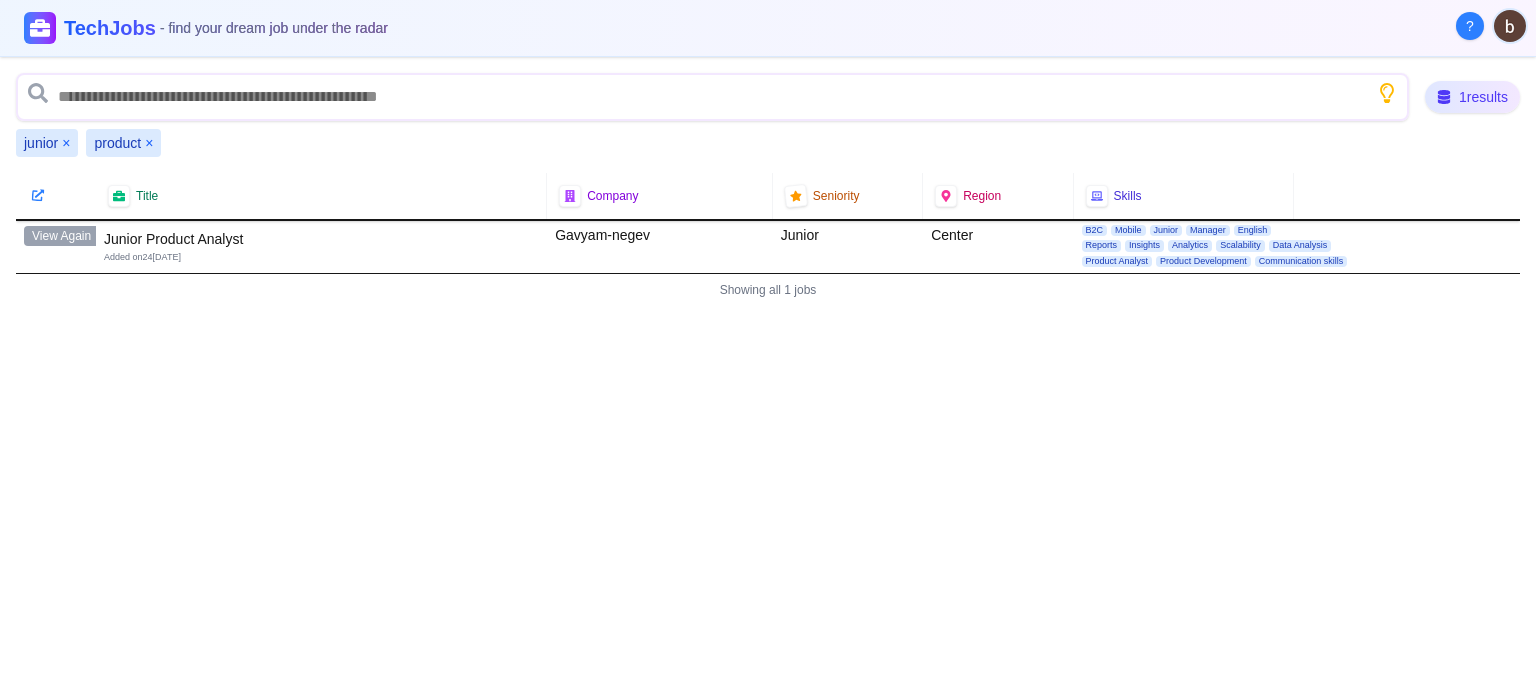 click on "×" at bounding box center [66, 143] 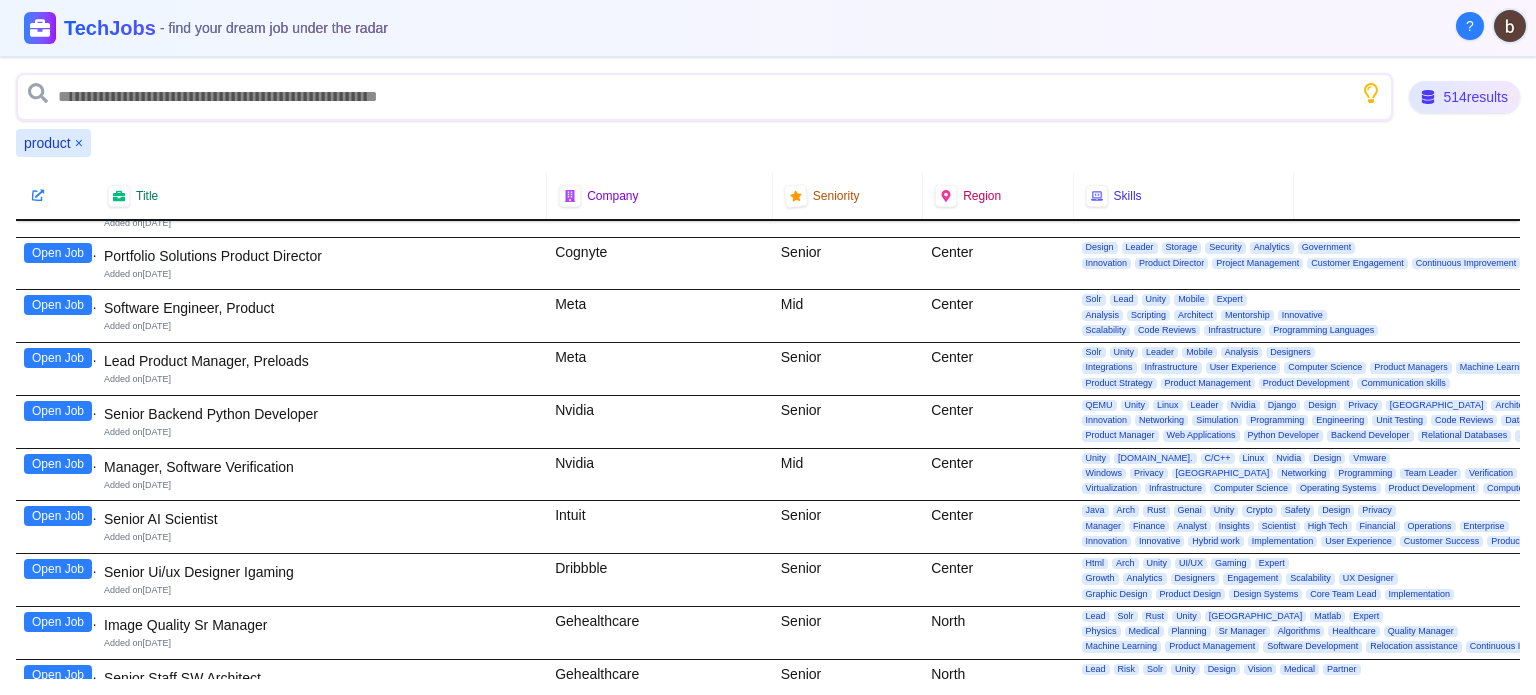 scroll, scrollTop: 1300, scrollLeft: 0, axis: vertical 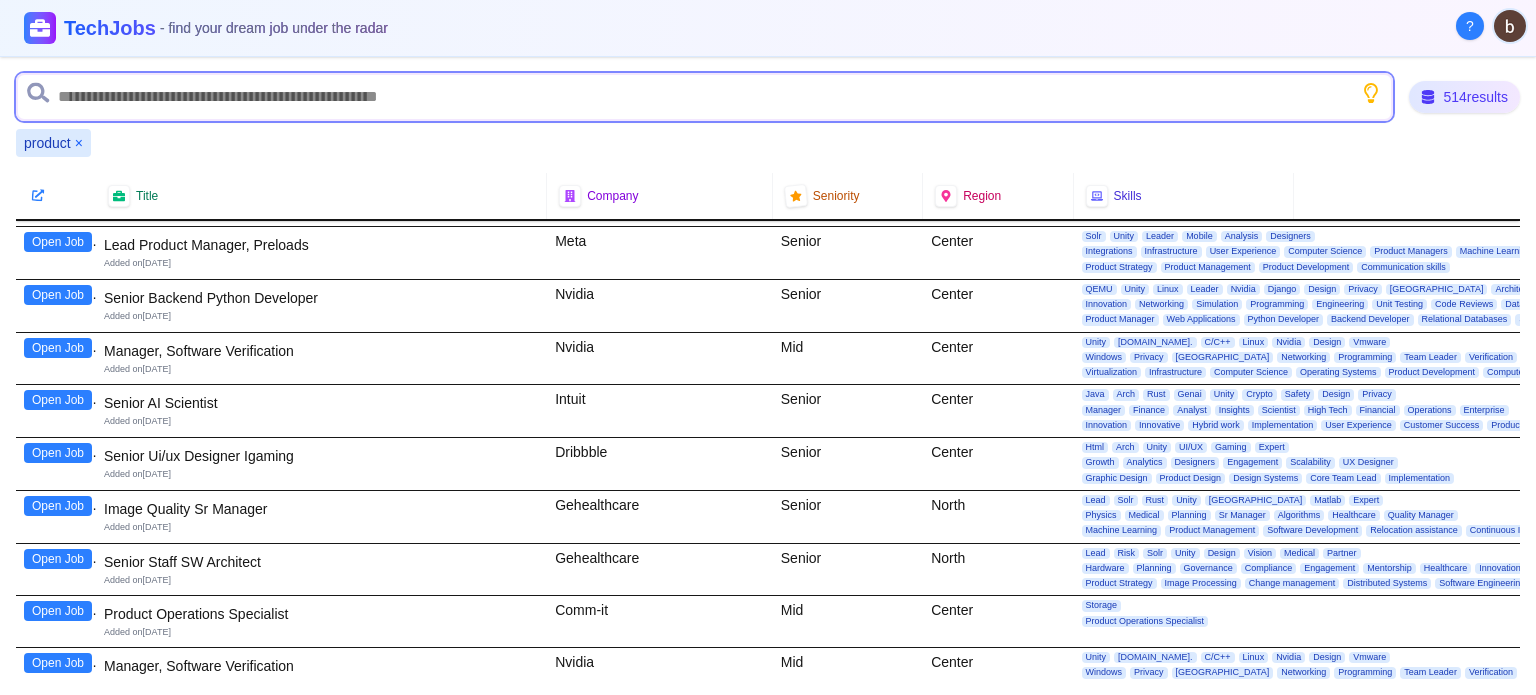 click at bounding box center (704, 97) 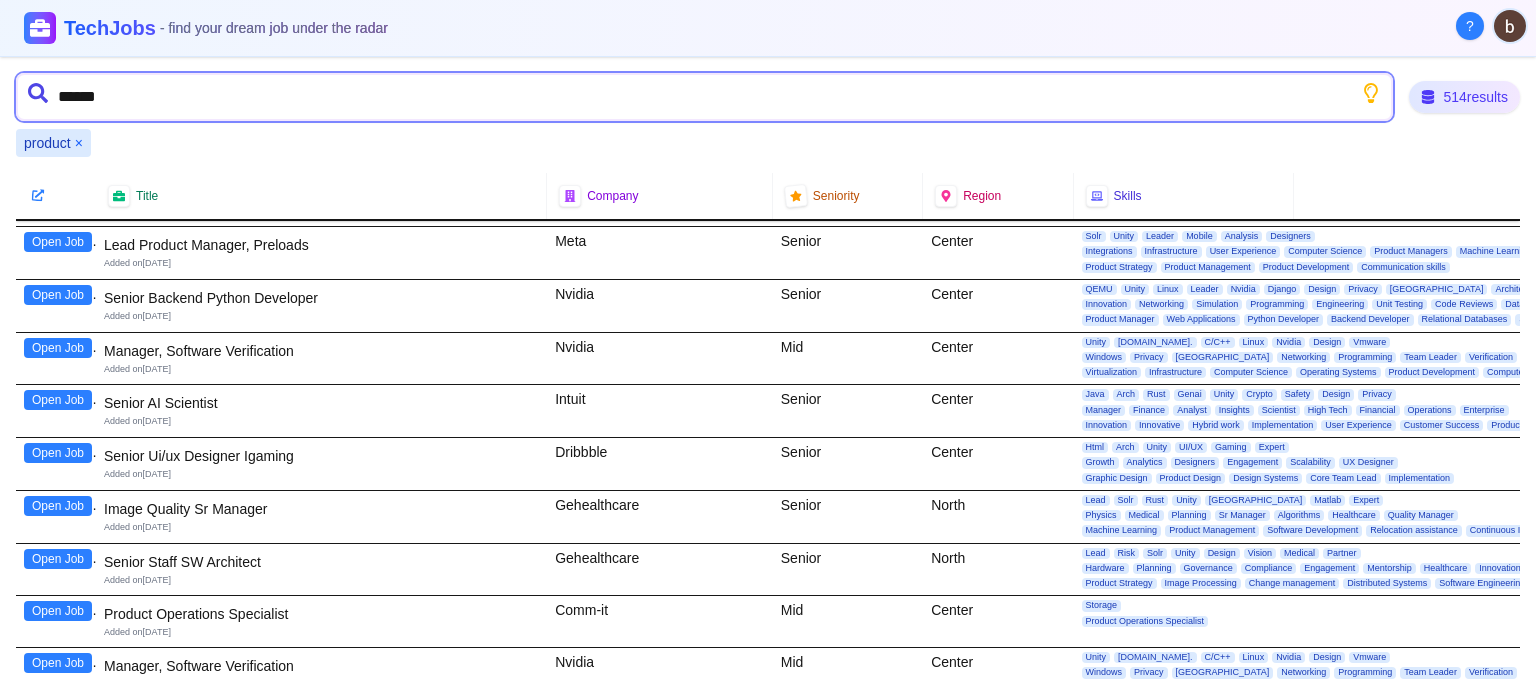 type on "*******" 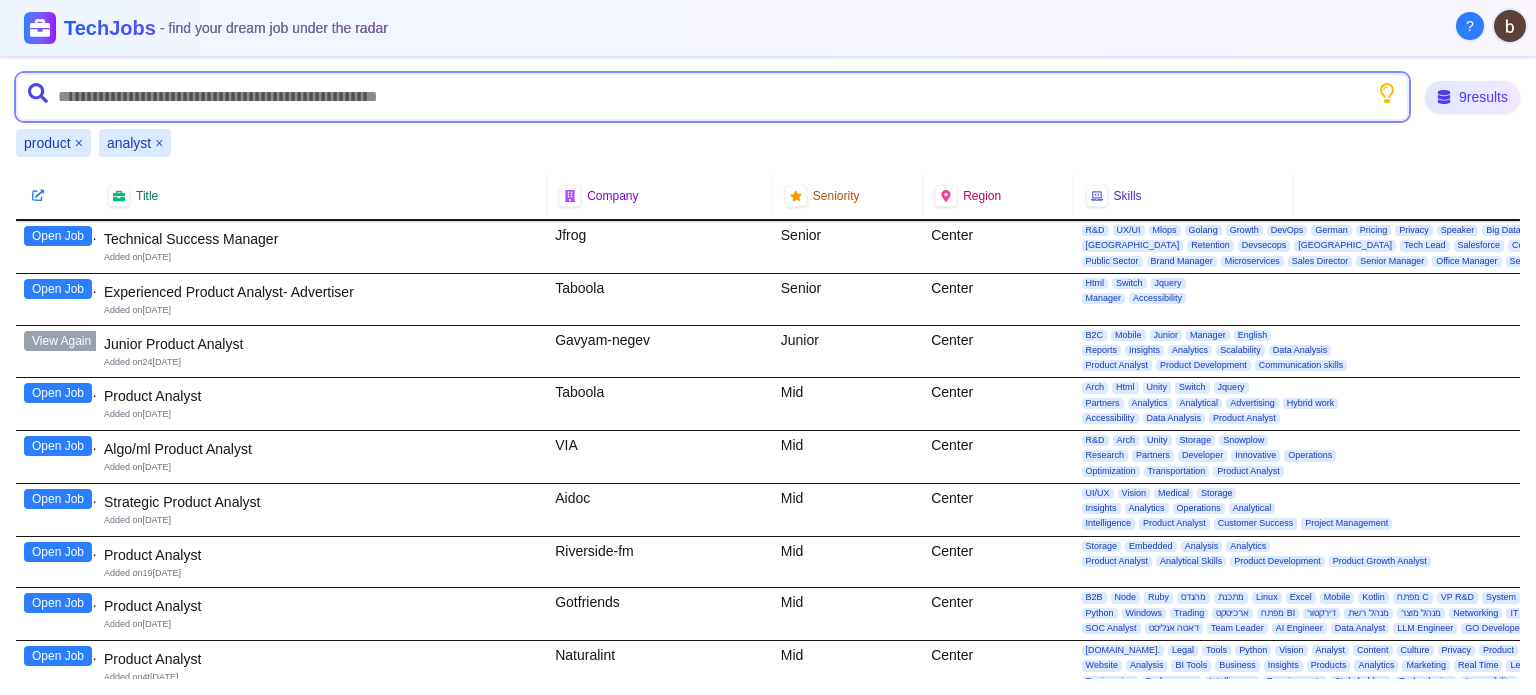 scroll, scrollTop: 58, scrollLeft: 0, axis: vertical 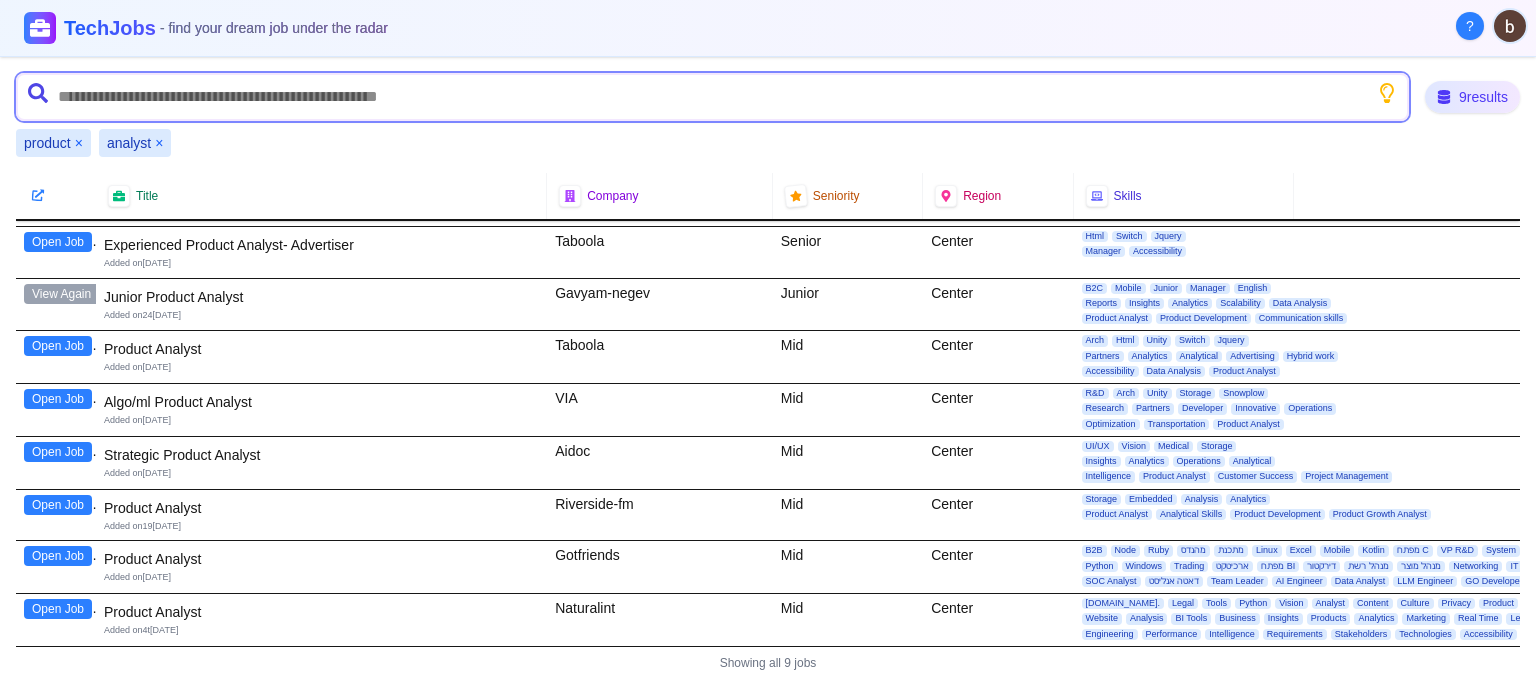 click at bounding box center [712, 97] 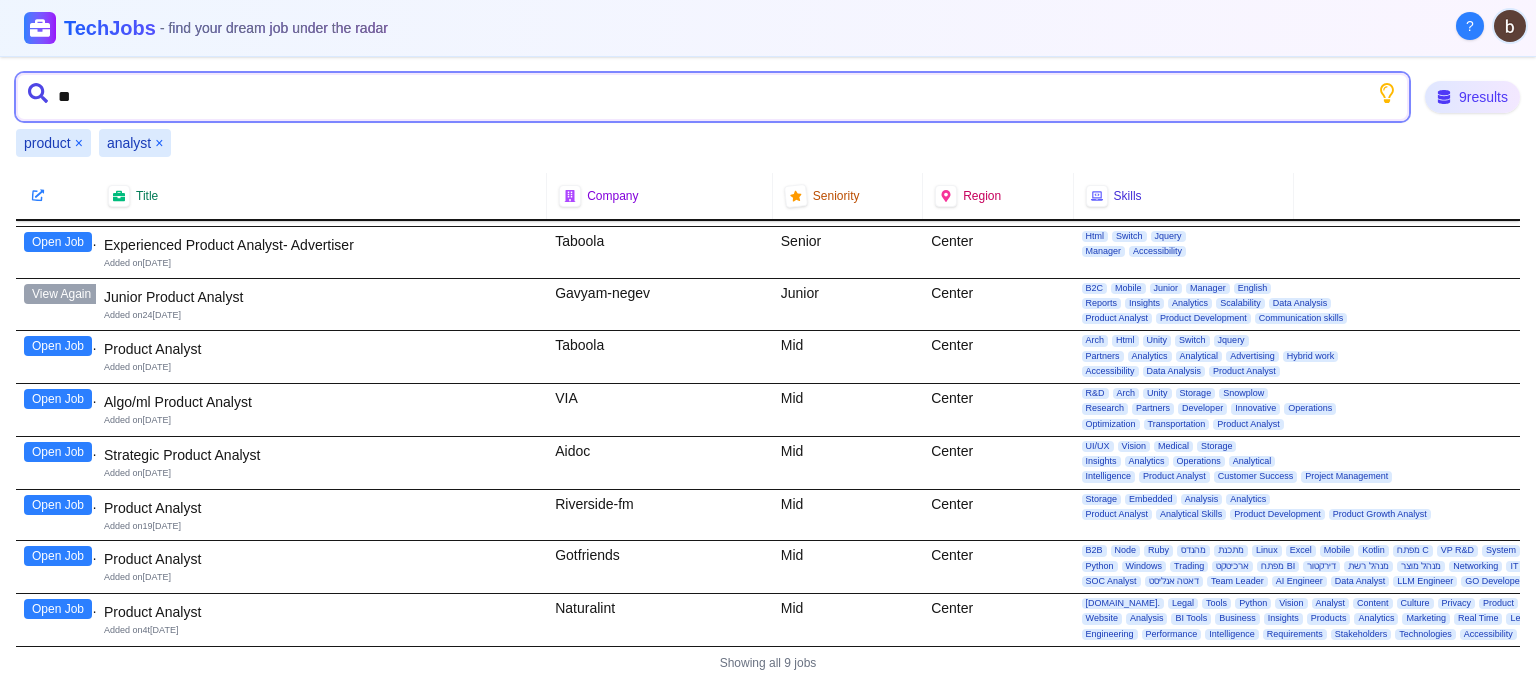 type on "*" 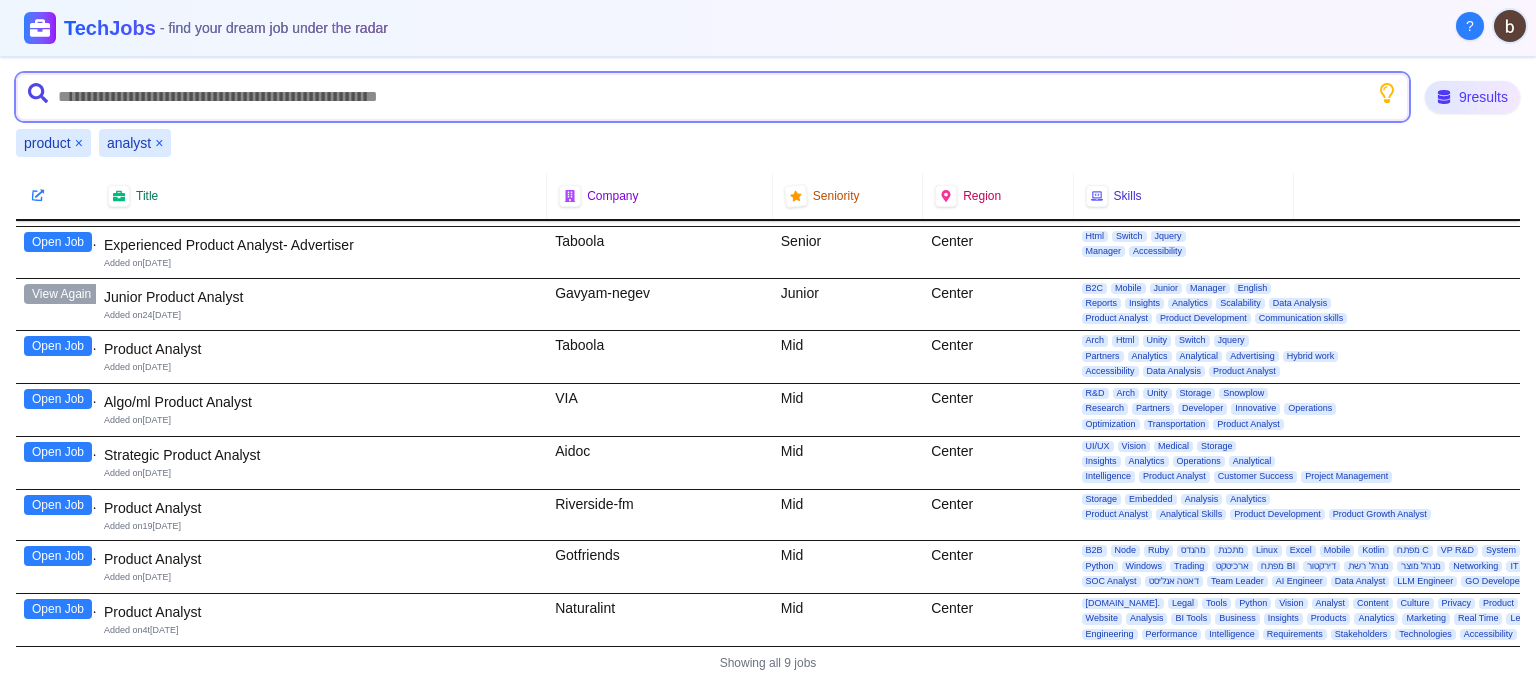 scroll, scrollTop: 0, scrollLeft: 0, axis: both 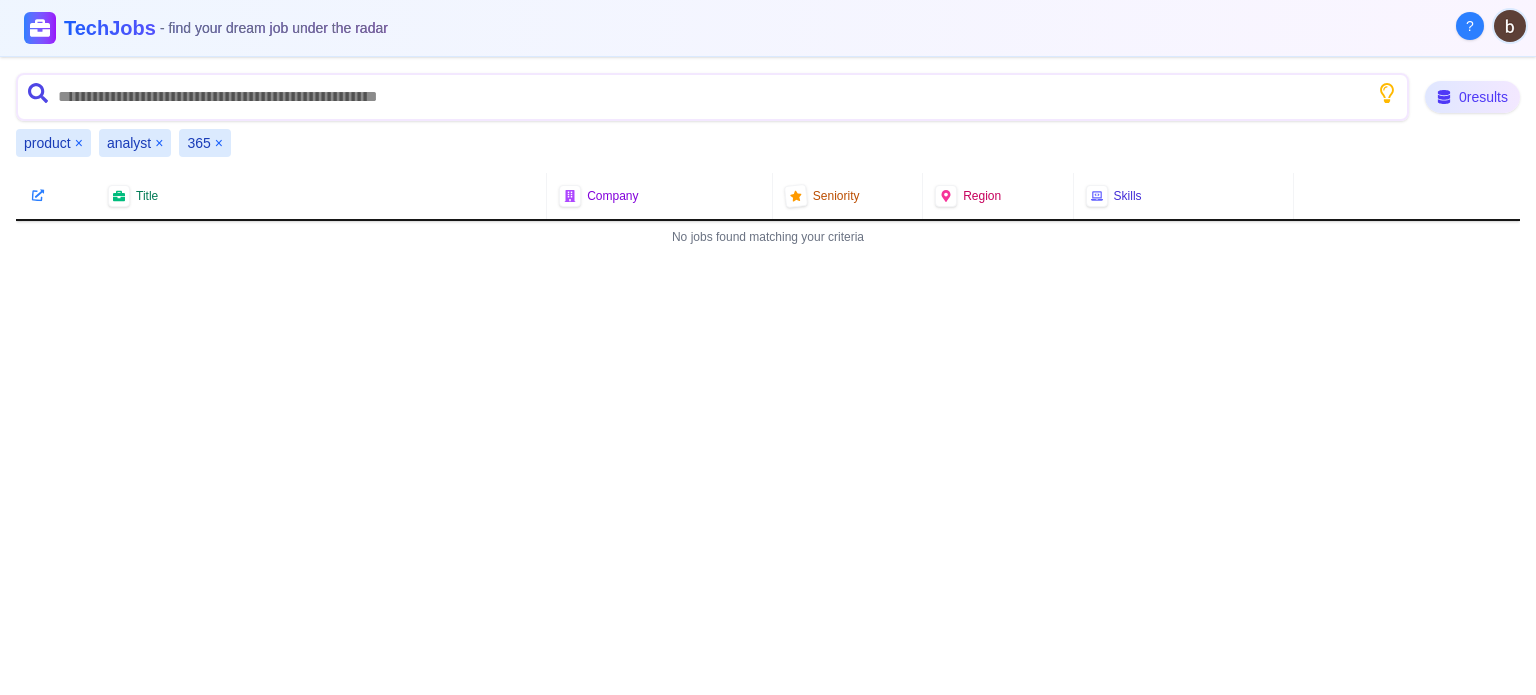 click on "×" at bounding box center (79, 143) 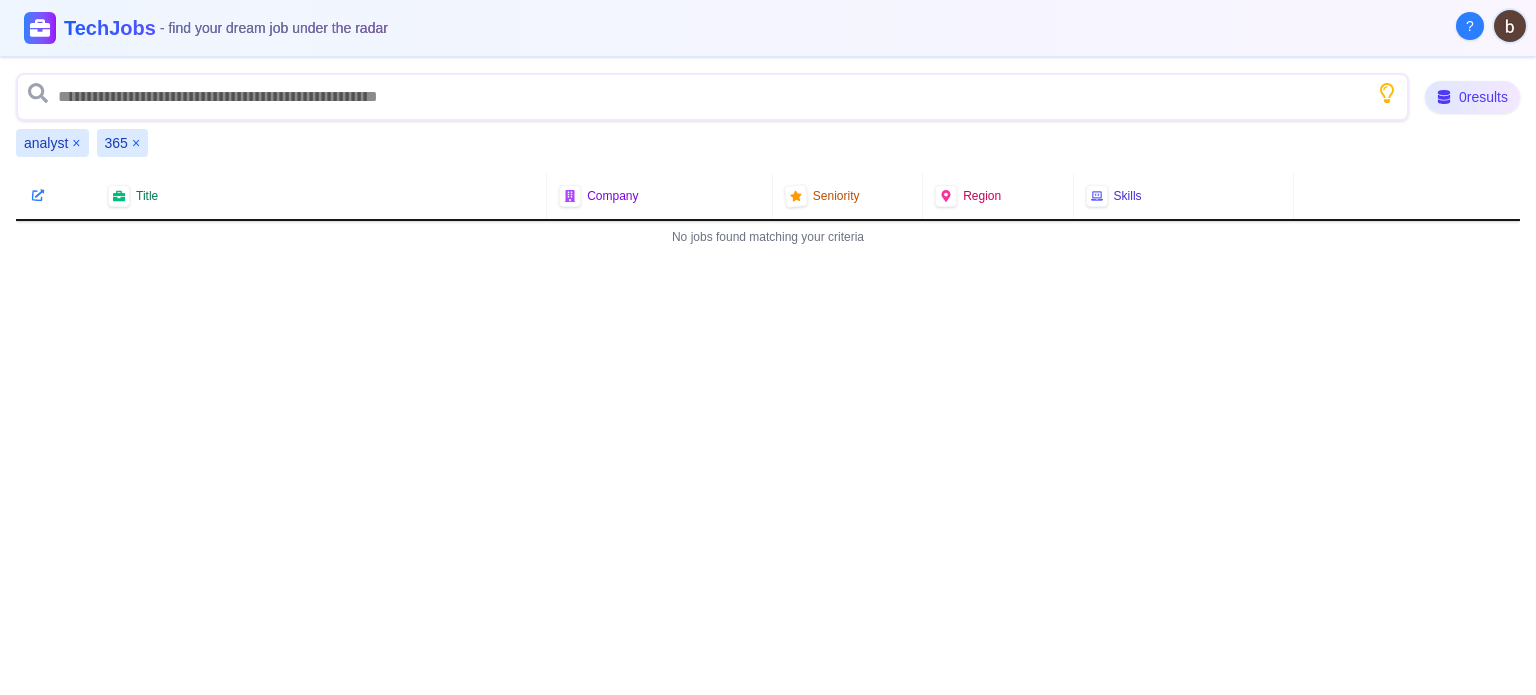 click on "×" at bounding box center (76, 143) 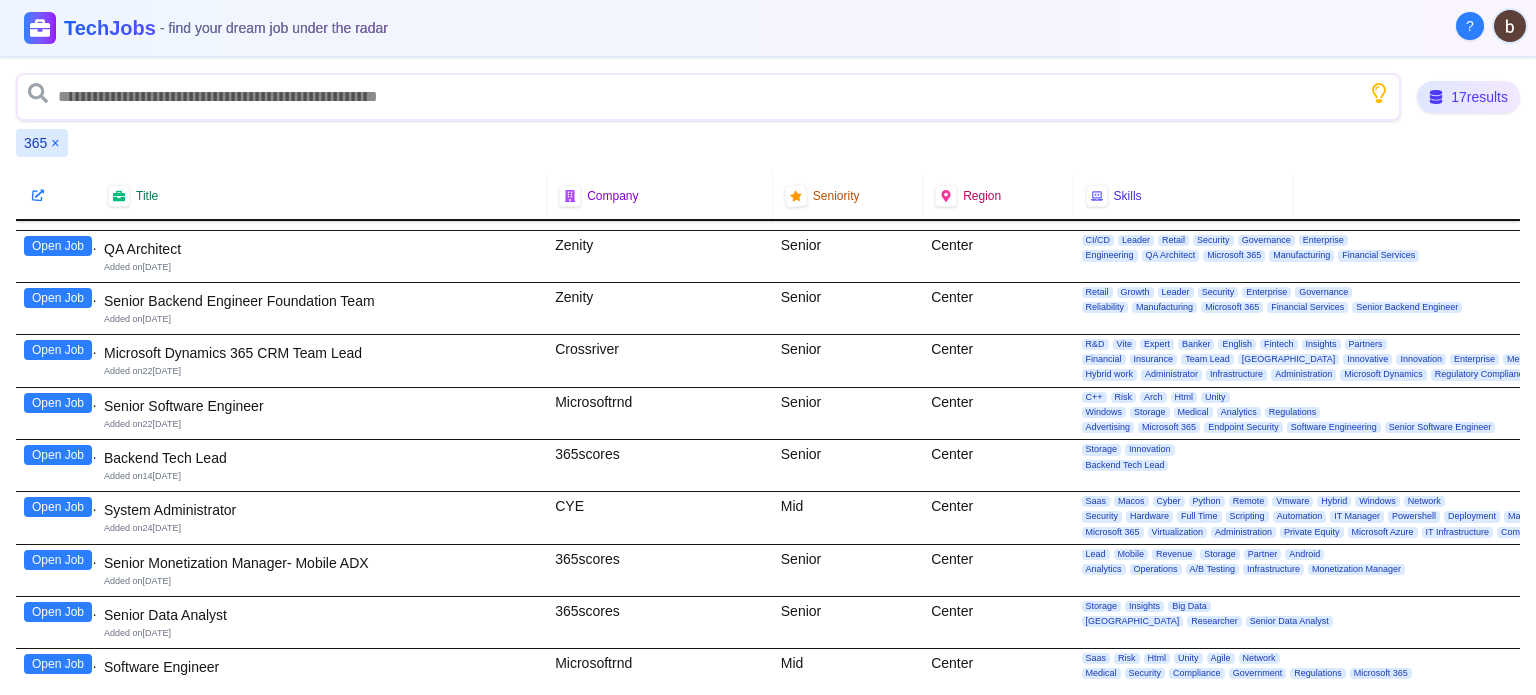 scroll, scrollTop: 300, scrollLeft: 0, axis: vertical 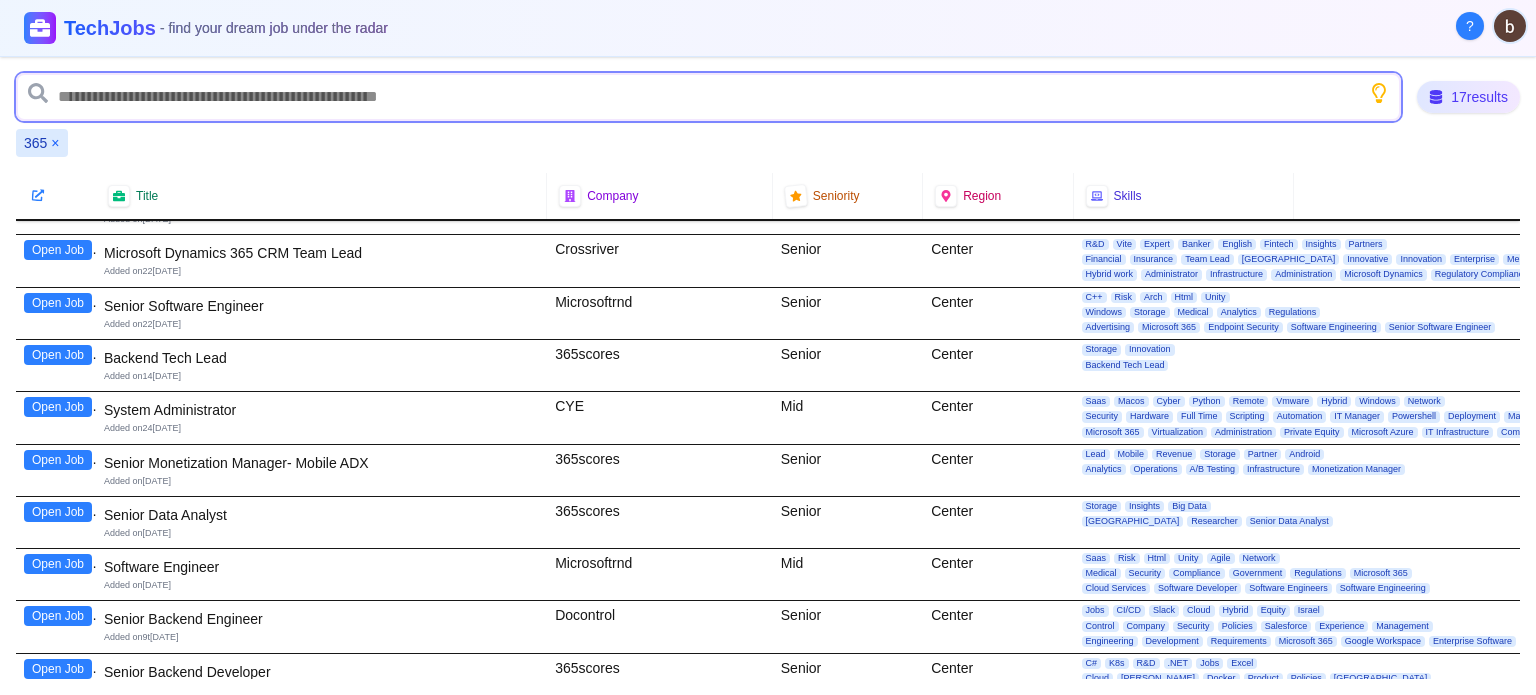 click at bounding box center (708, 97) 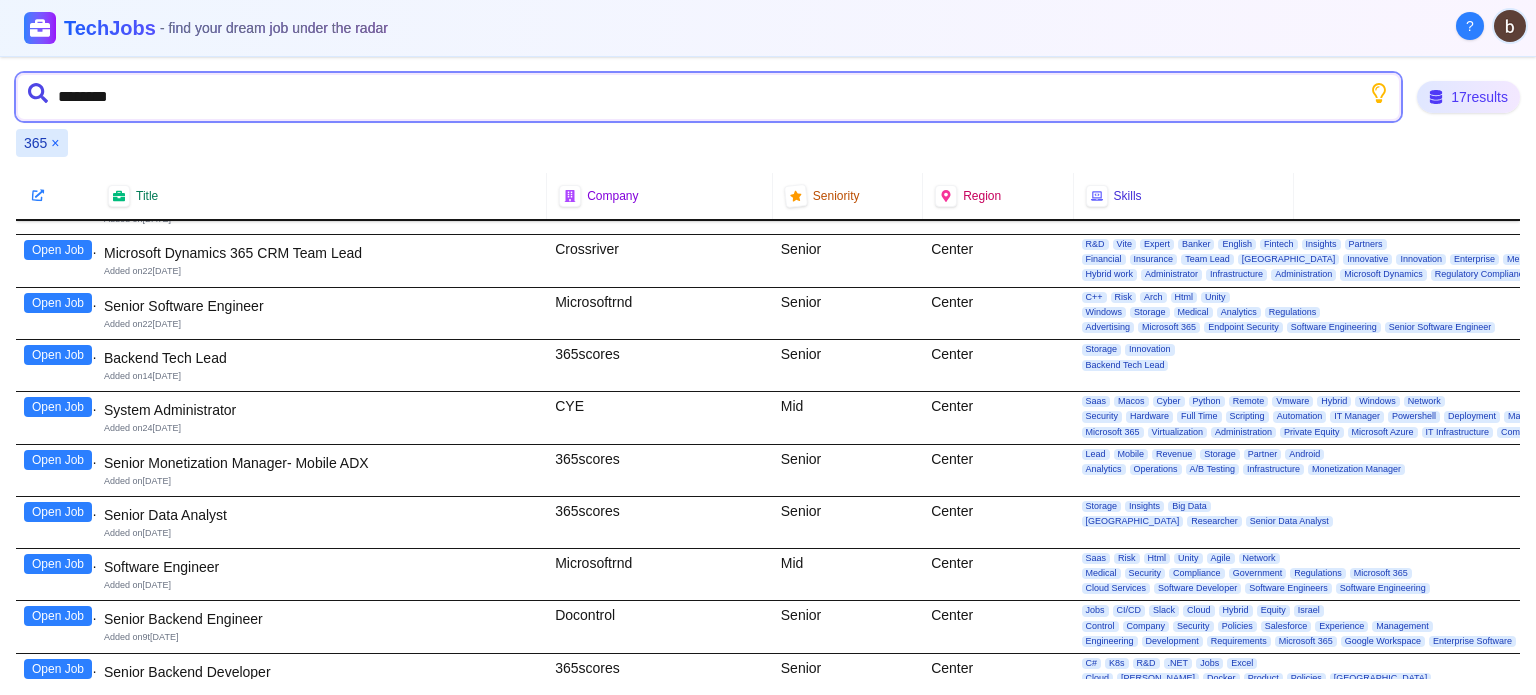 type on "*********" 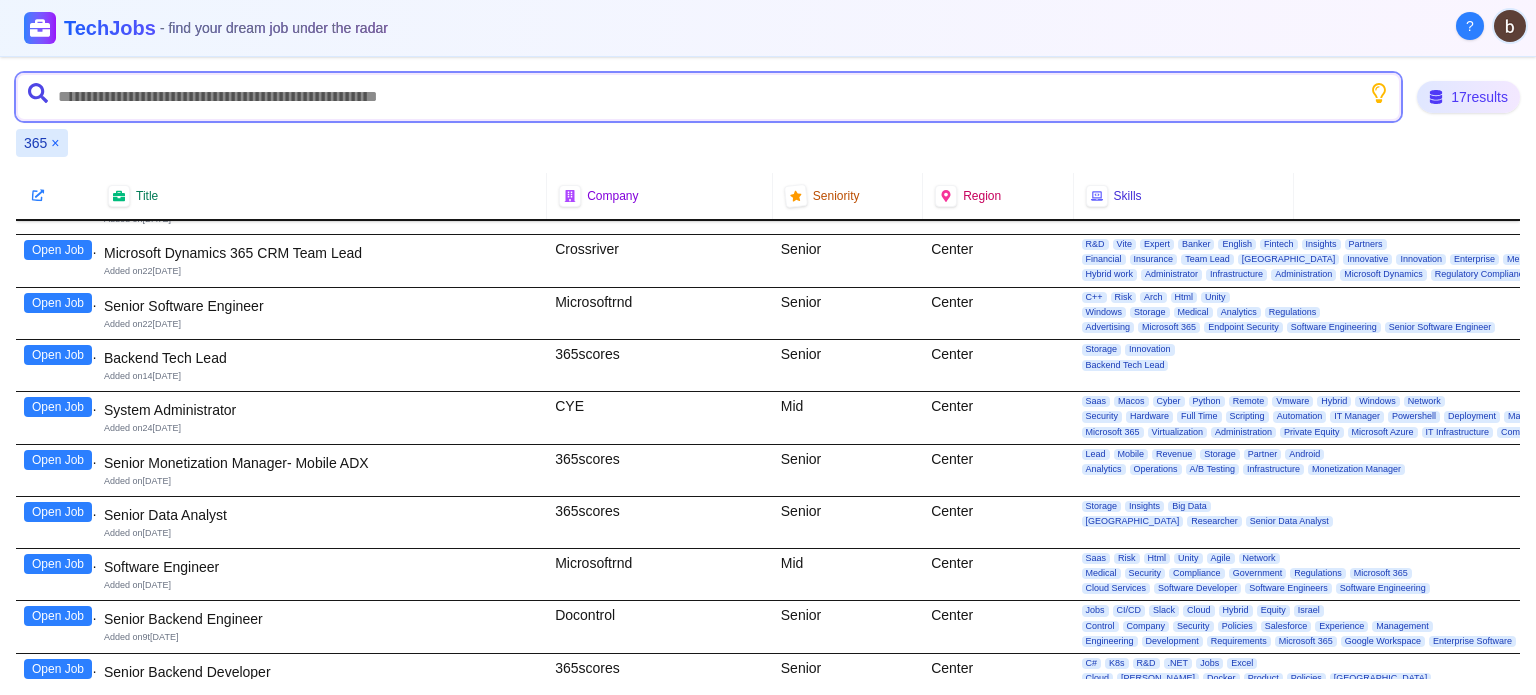 scroll, scrollTop: 0, scrollLeft: 0, axis: both 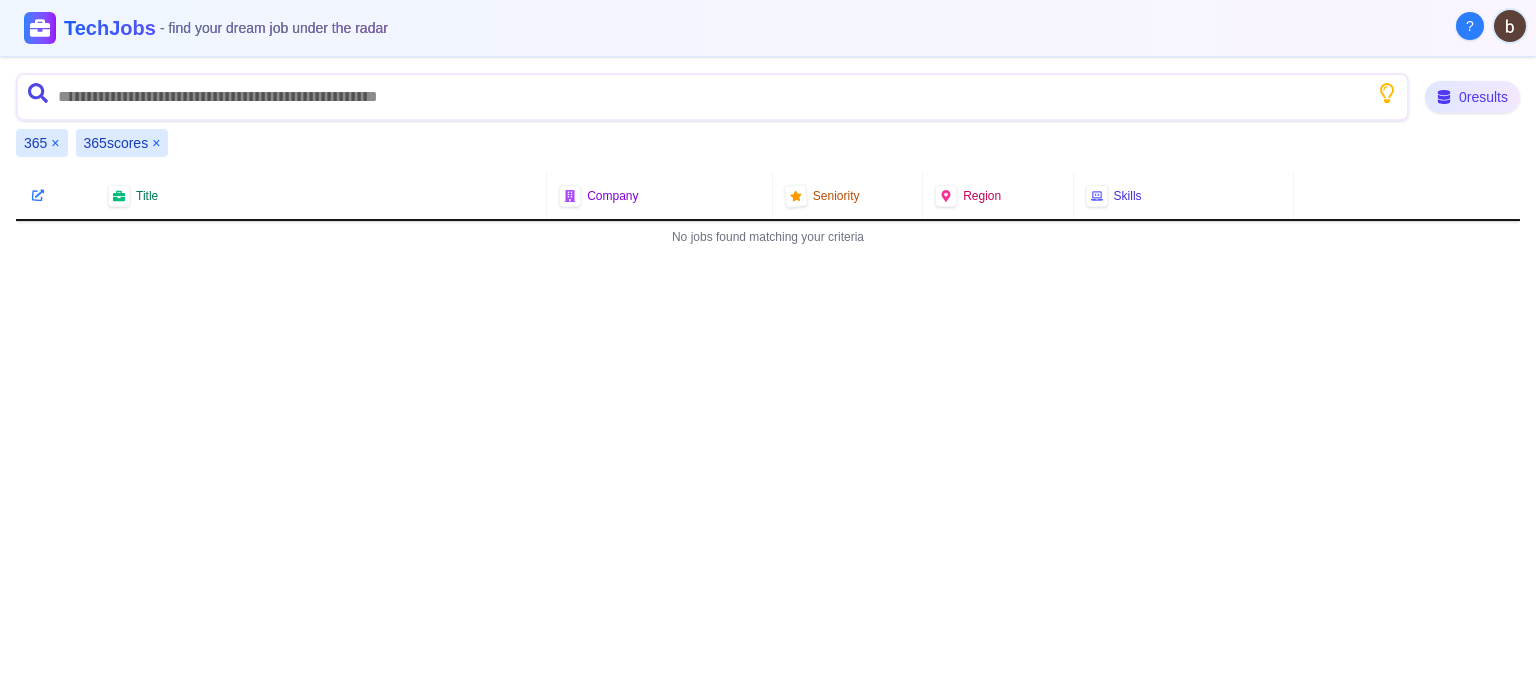 click on "×" at bounding box center [55, 143] 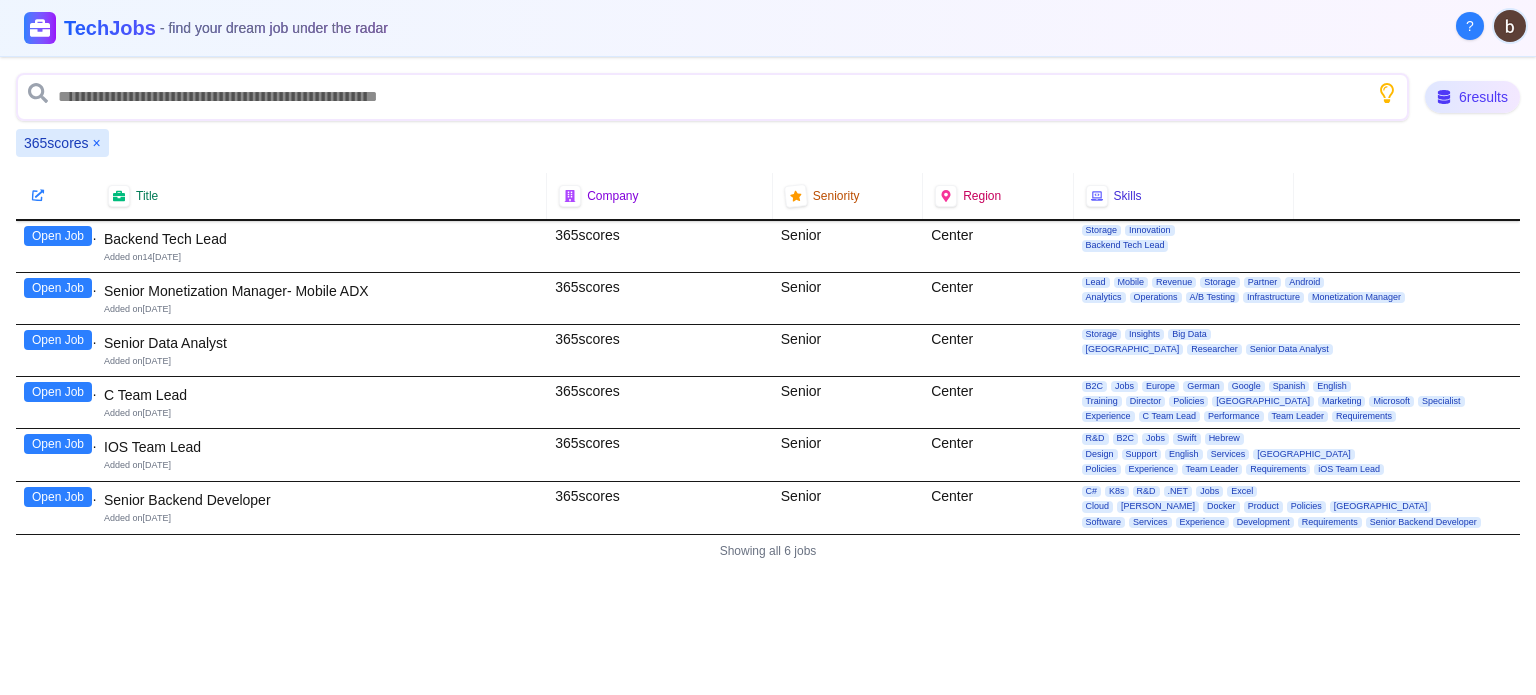 click on "Open Job" at bounding box center (58, 340) 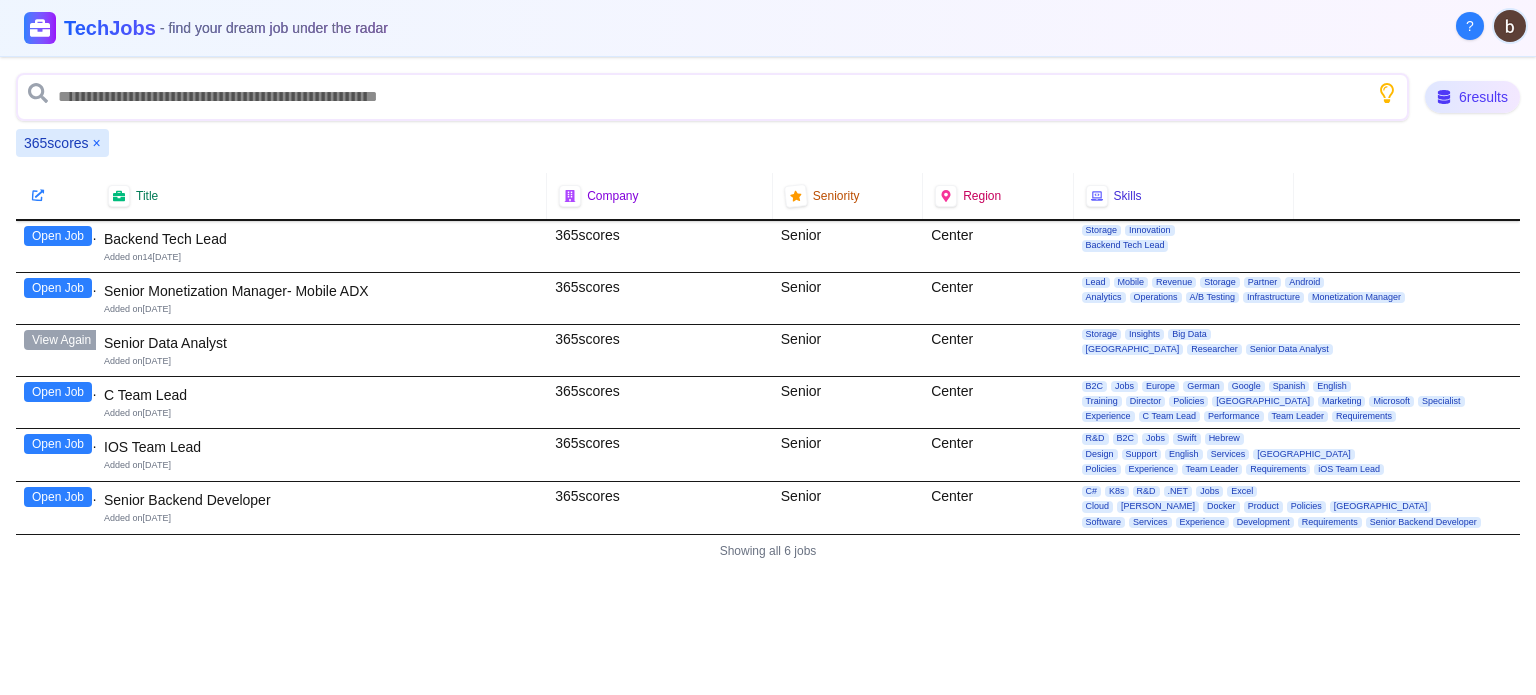 click on "×" at bounding box center [97, 143] 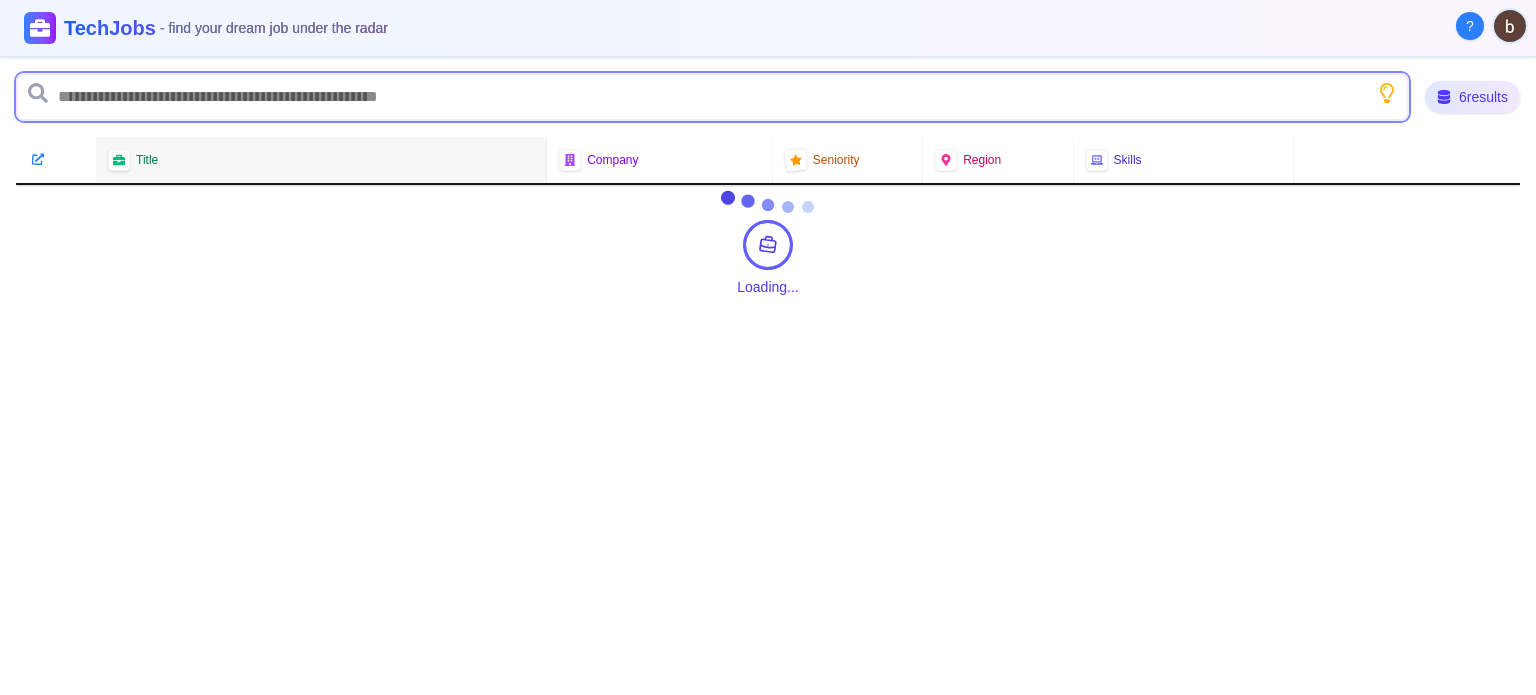 click at bounding box center [712, 97] 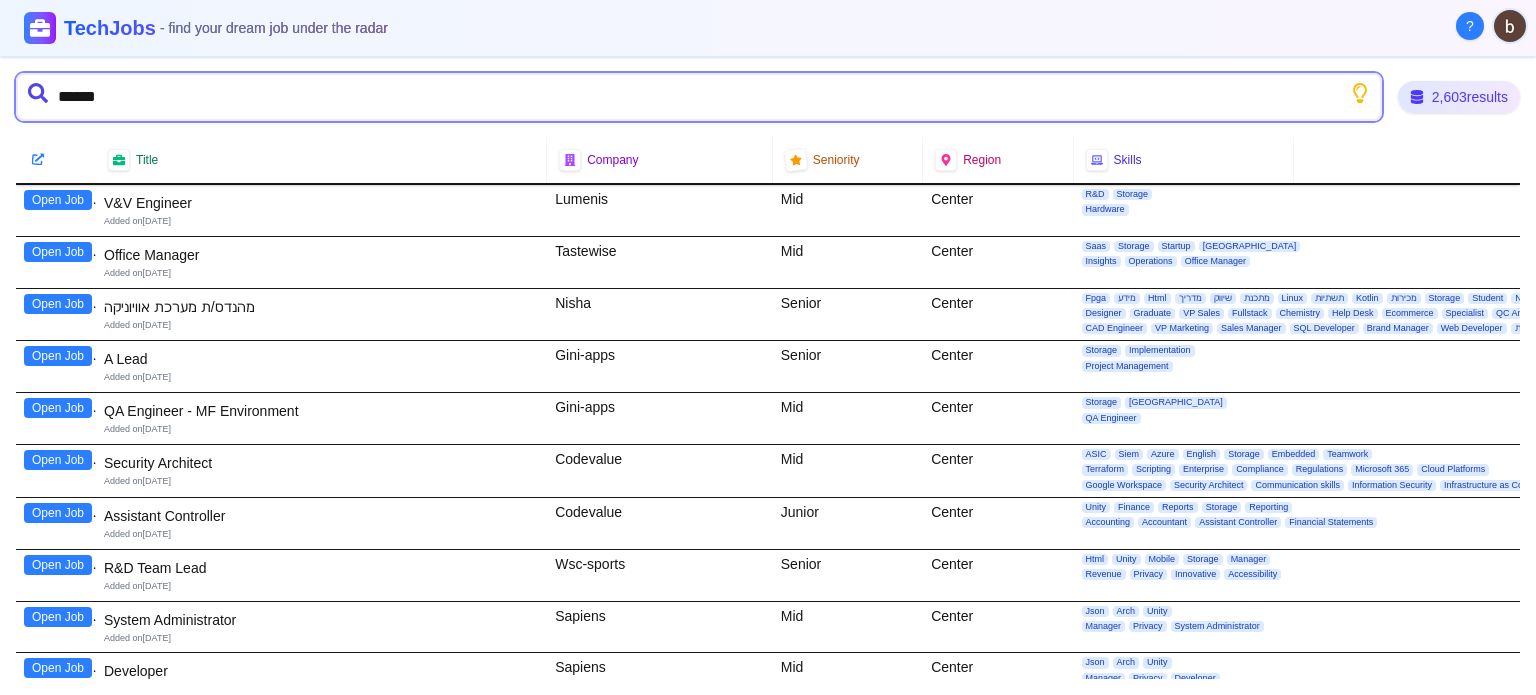 type on "*******" 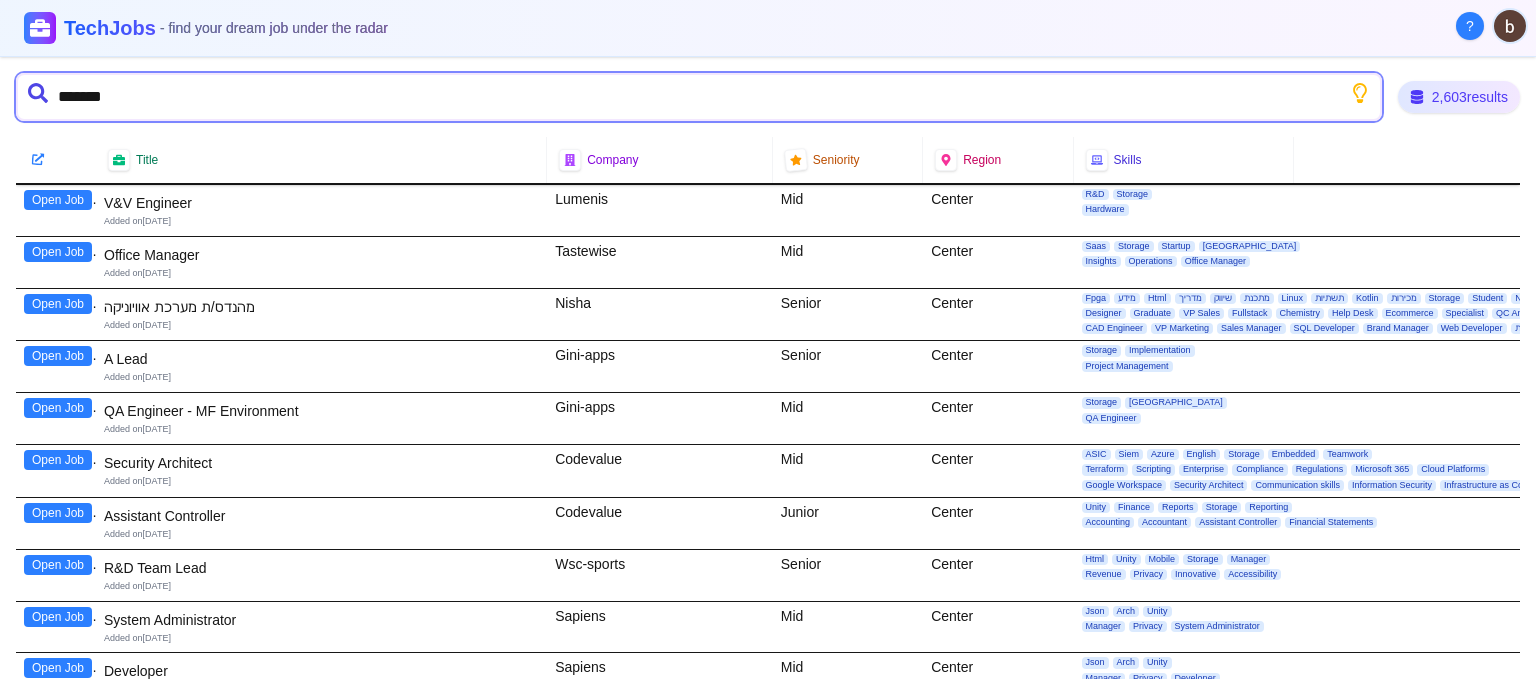 type 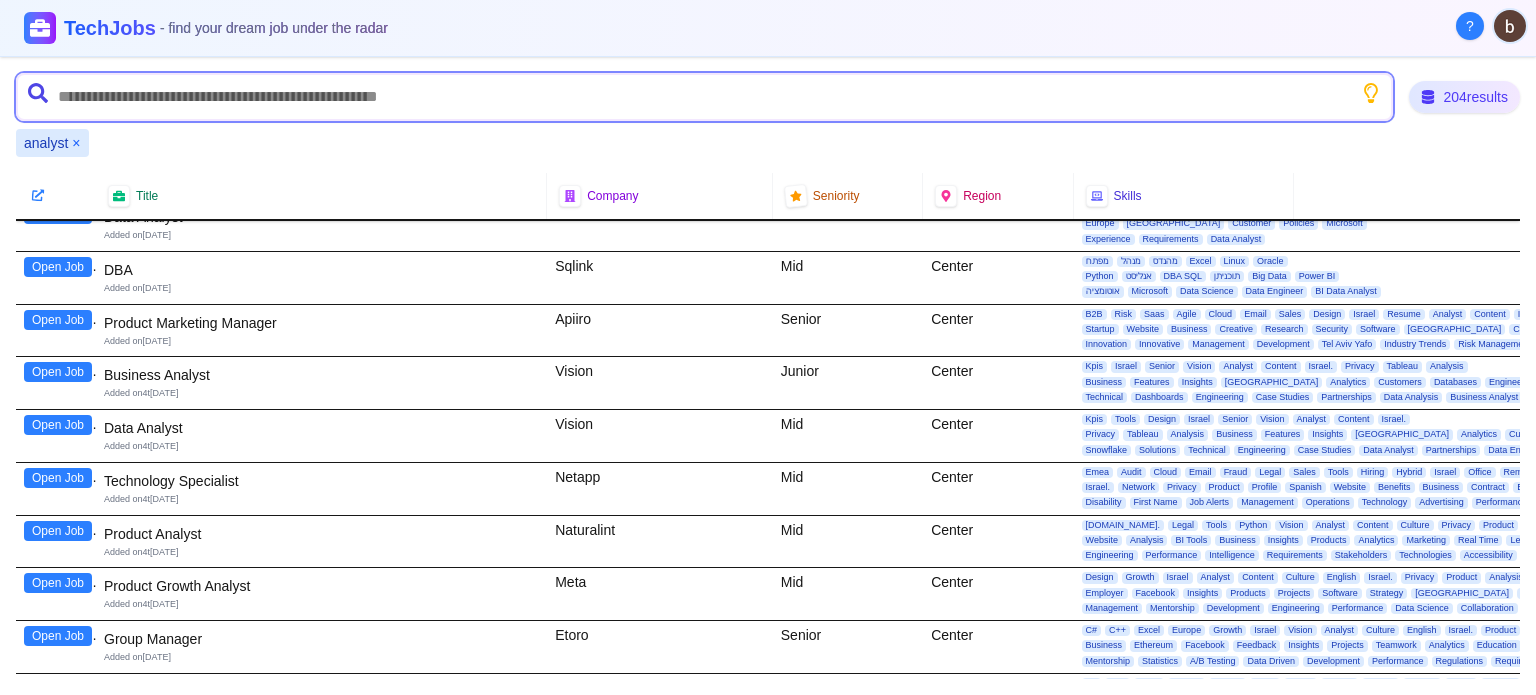 scroll, scrollTop: 10257, scrollLeft: 0, axis: vertical 